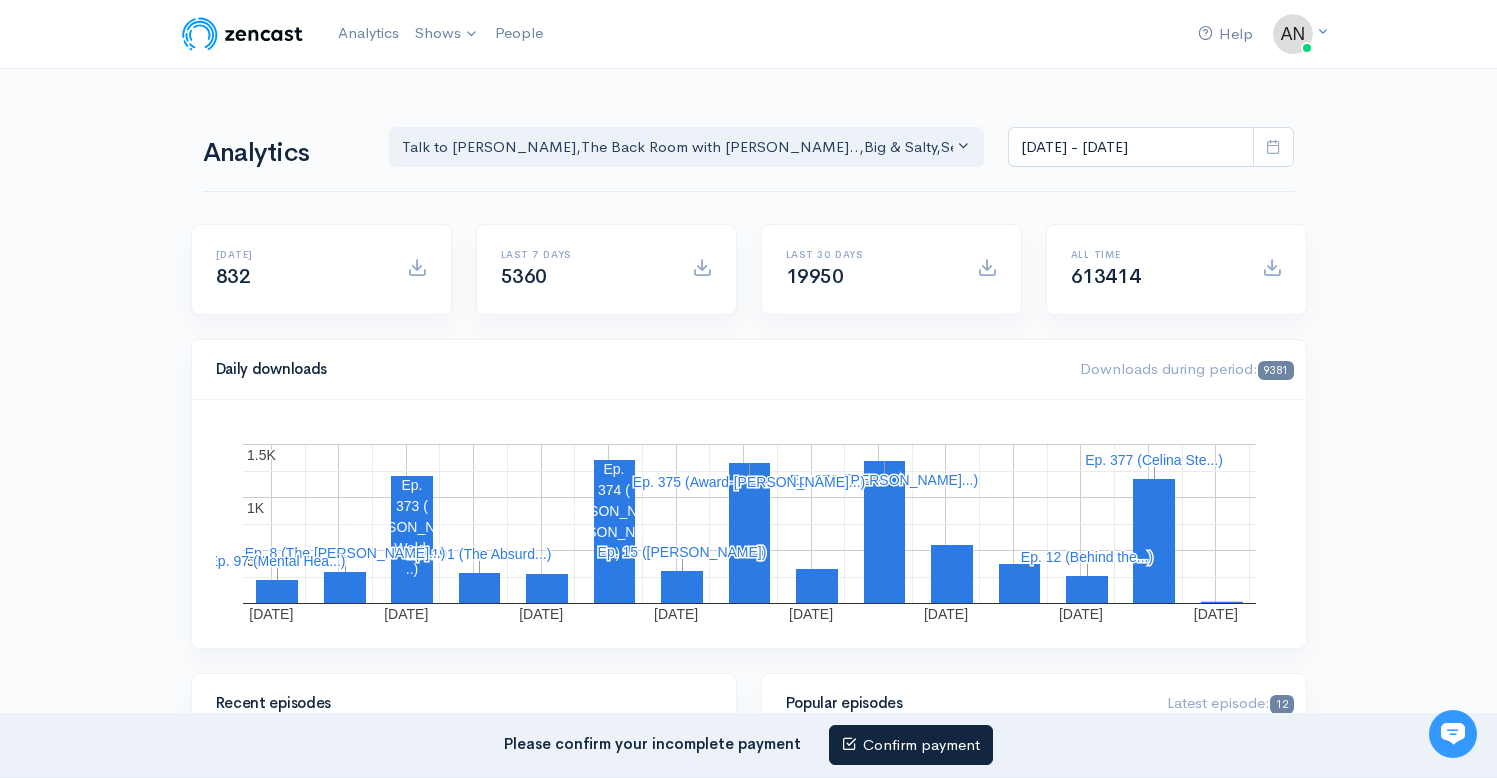 scroll, scrollTop: 0, scrollLeft: 0, axis: both 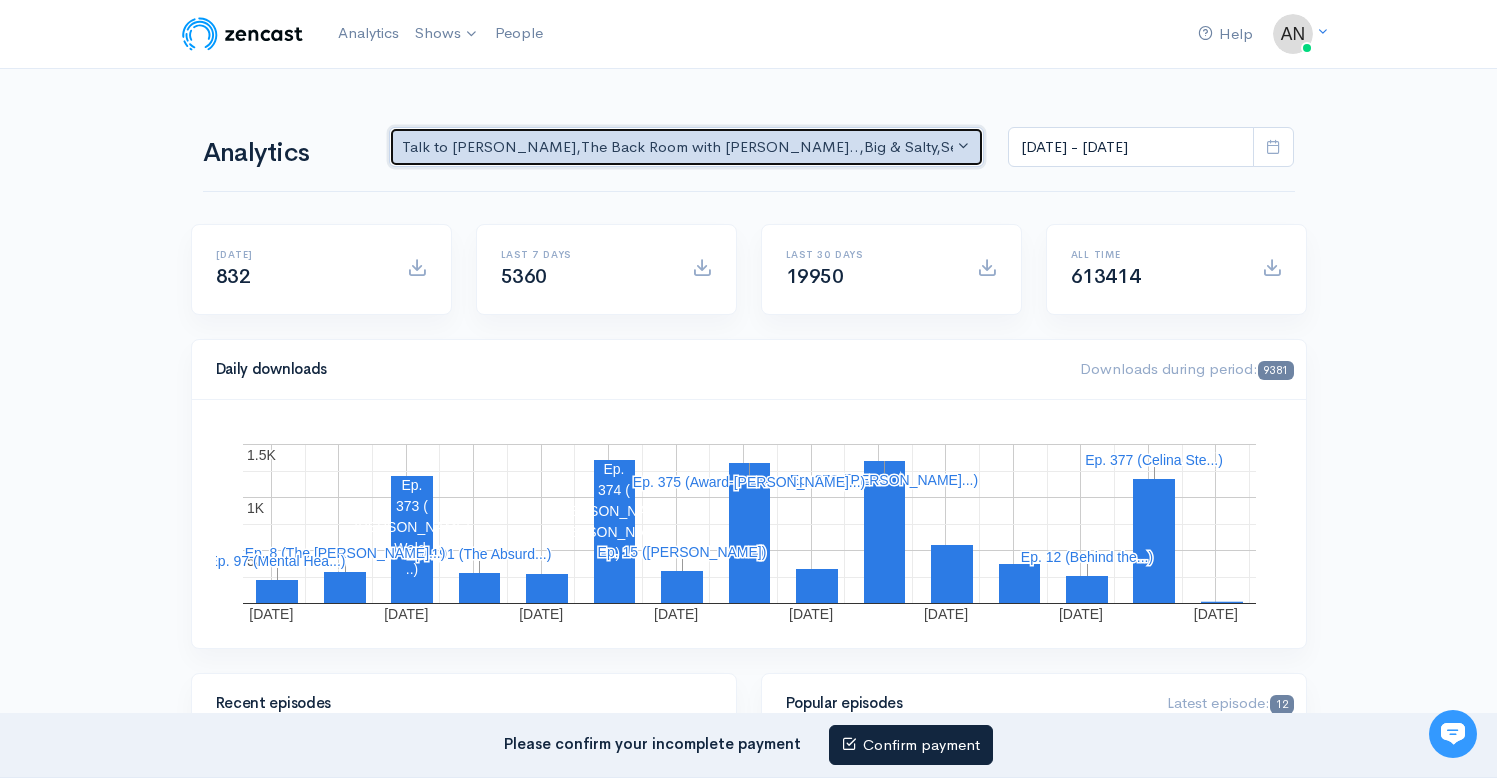 click on "Talk to [PERSON_NAME] ,  The Back Room with [PERSON_NAME].. ,  Big & Salty ,  Serial Tales - [PERSON_NAME] [PERSON_NAME]... ,  The Campaign Companion ,  STEAM with [PERSON_NAME] ,  Drinking on the Edge ,  The Pod Catch ,  GynoCurious ,  Pilgrim's Progress ,  [PERSON_NAME] of Art ,  The Rhinebeck Scoop ,  JewToo! ,  Lazy & Entitled ,  Correct me if I'm Norm ,  The Week That Was ,  Class from the Past ,  Objects of [US_STATE] ,  Pass/Fail/Incomplete ,  [PERSON_NAME] Basement ,  Studio Property ,  The Catch Up ,  Likeable ,  Going Rogue" at bounding box center (678, 147) 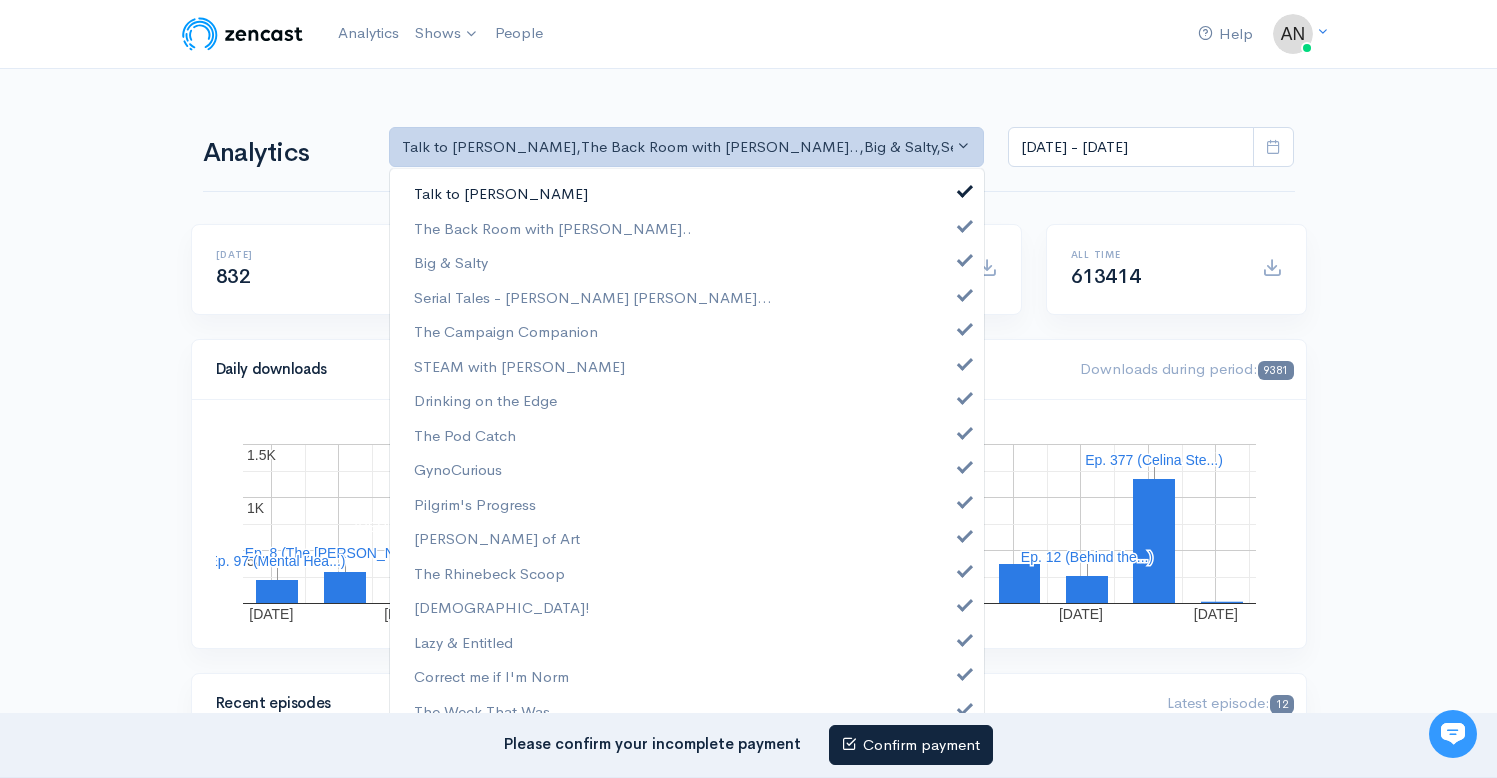 click on "Talk to [PERSON_NAME]" at bounding box center (687, 193) 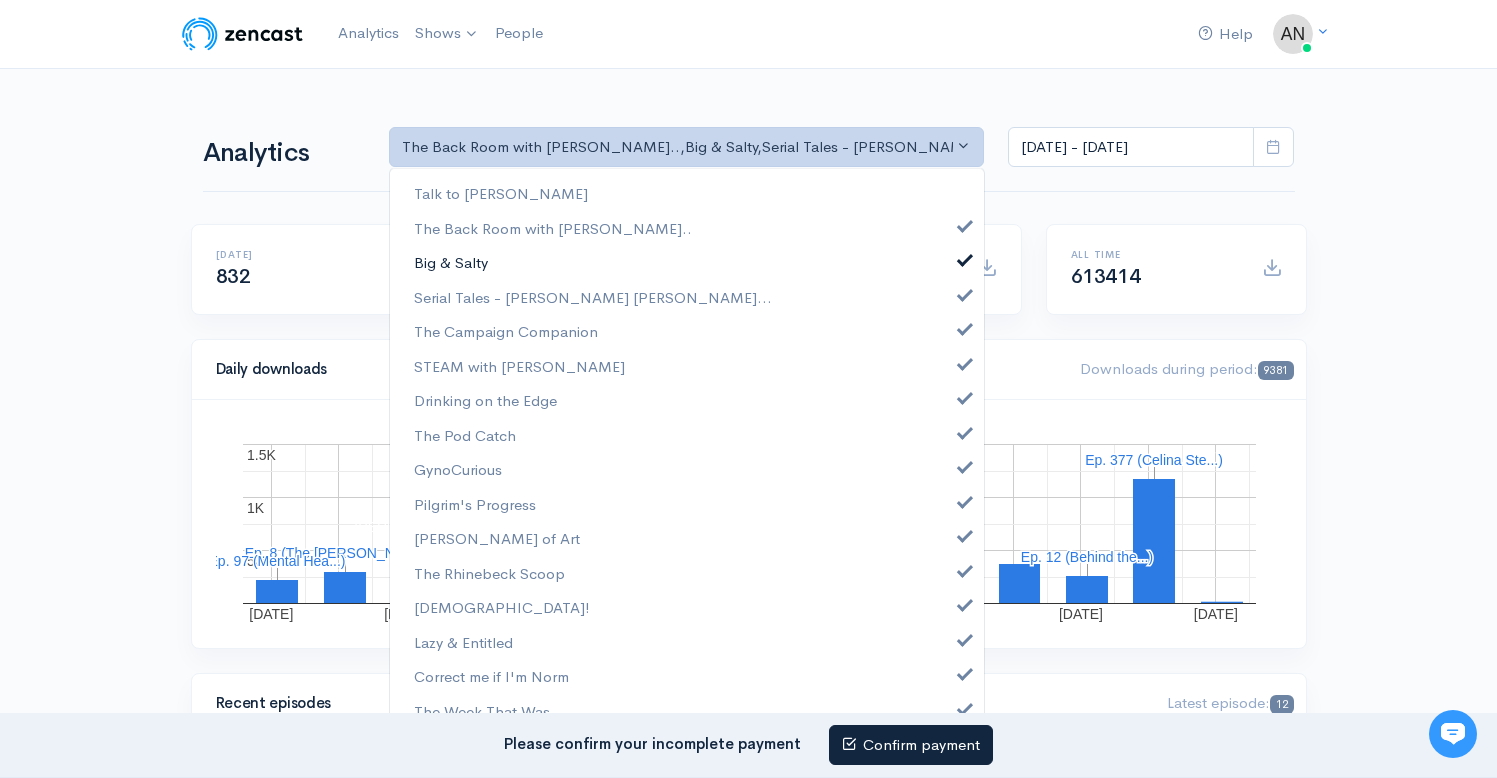 click on "Big & Salty" at bounding box center [687, 262] 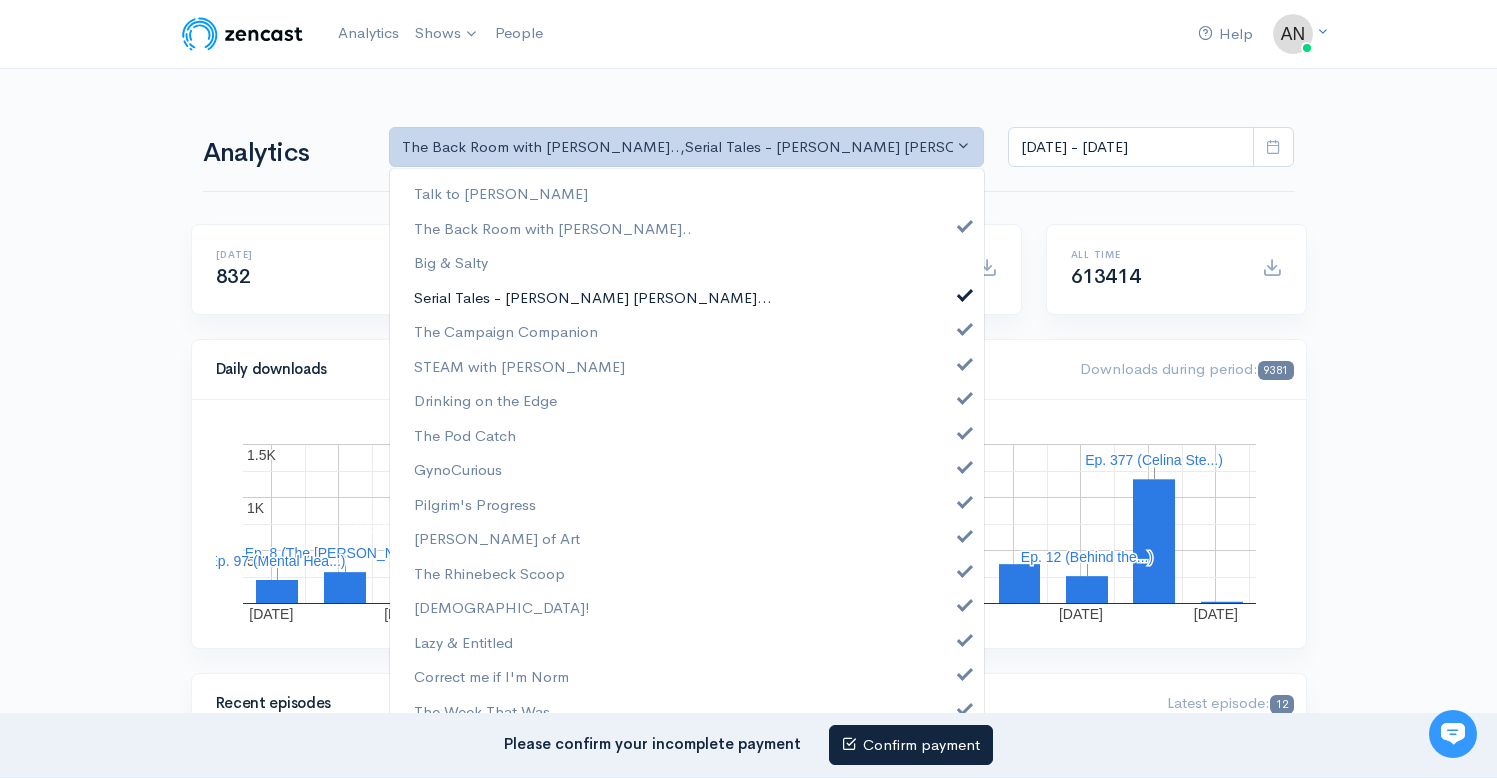 click at bounding box center (965, 292) 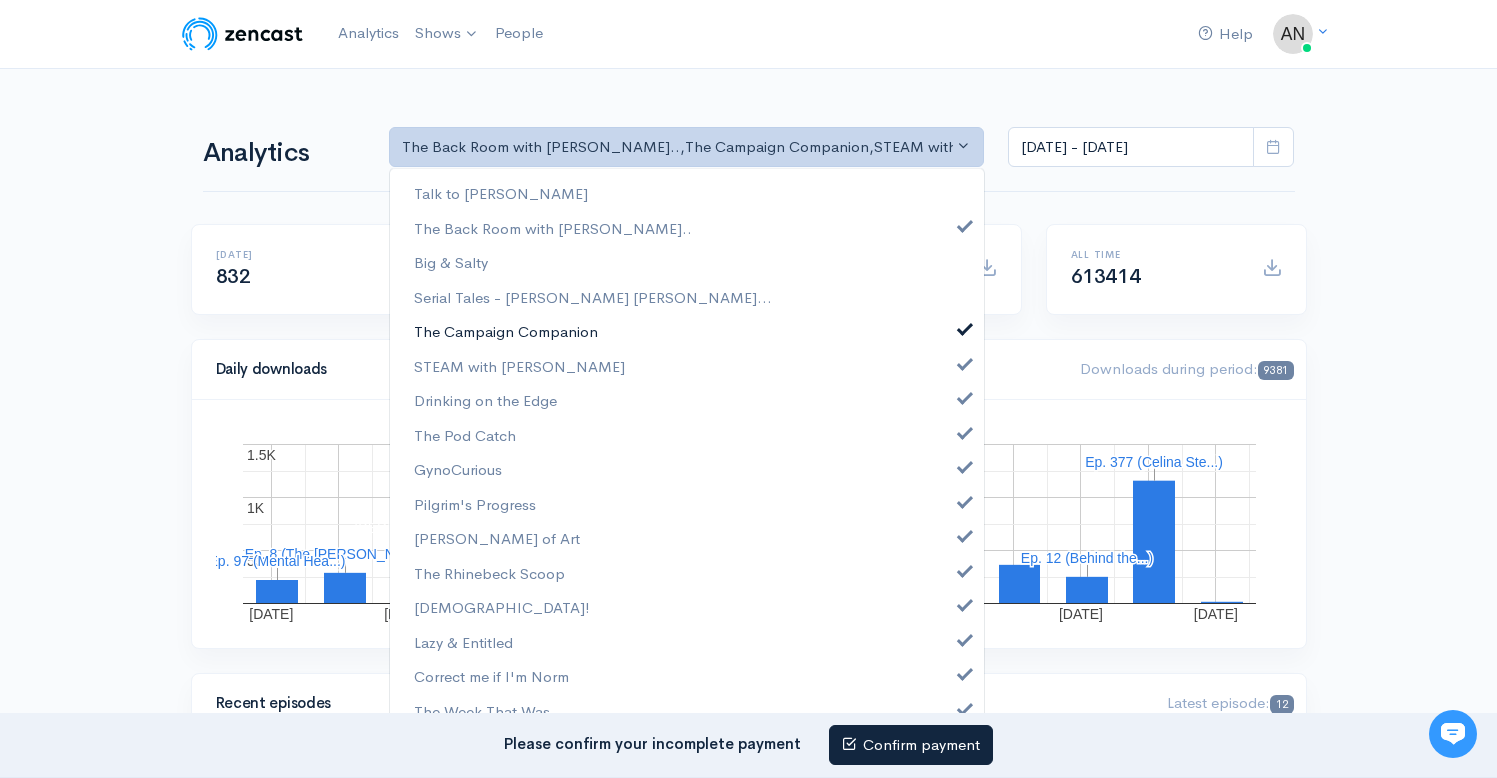click at bounding box center (965, 326) 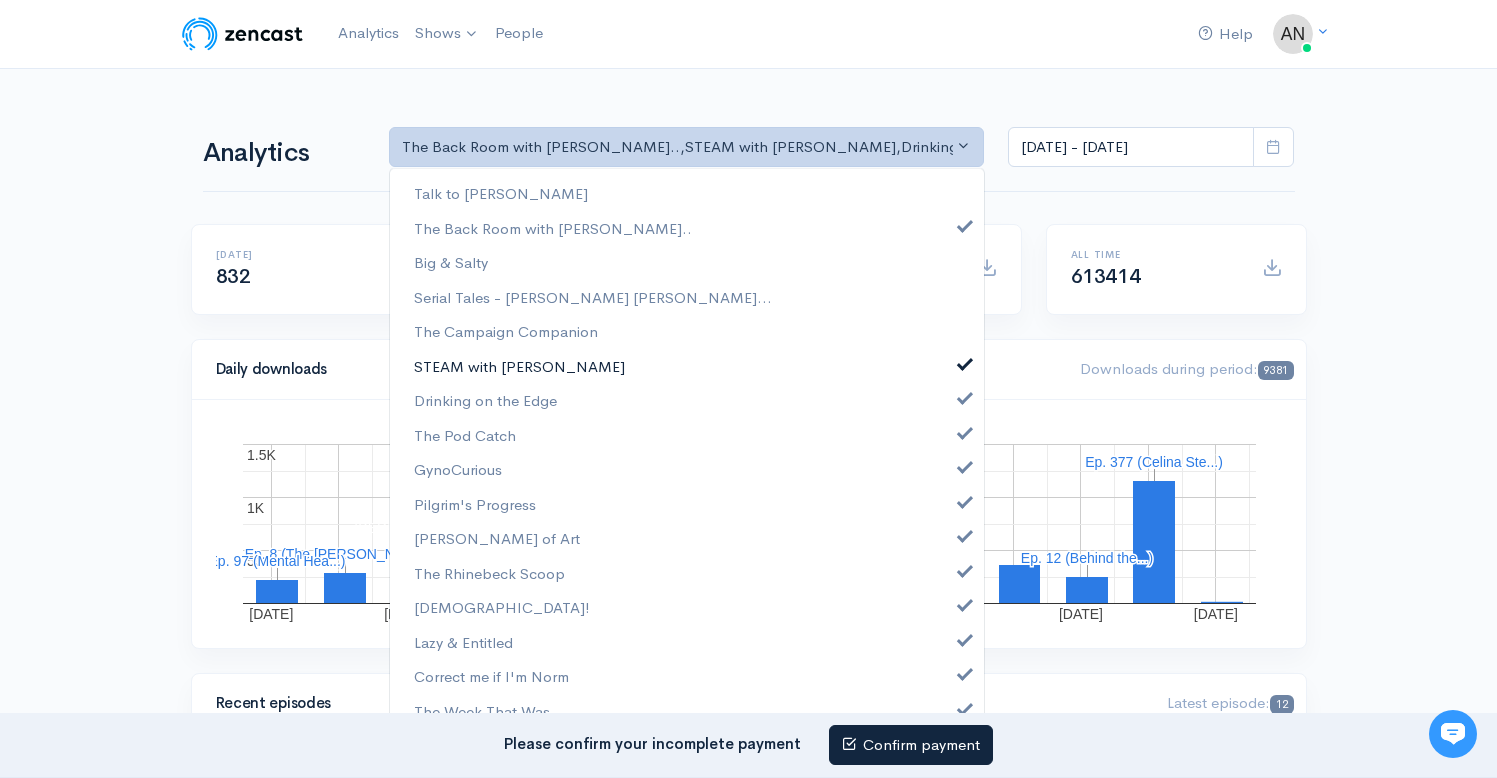 click at bounding box center [965, 361] 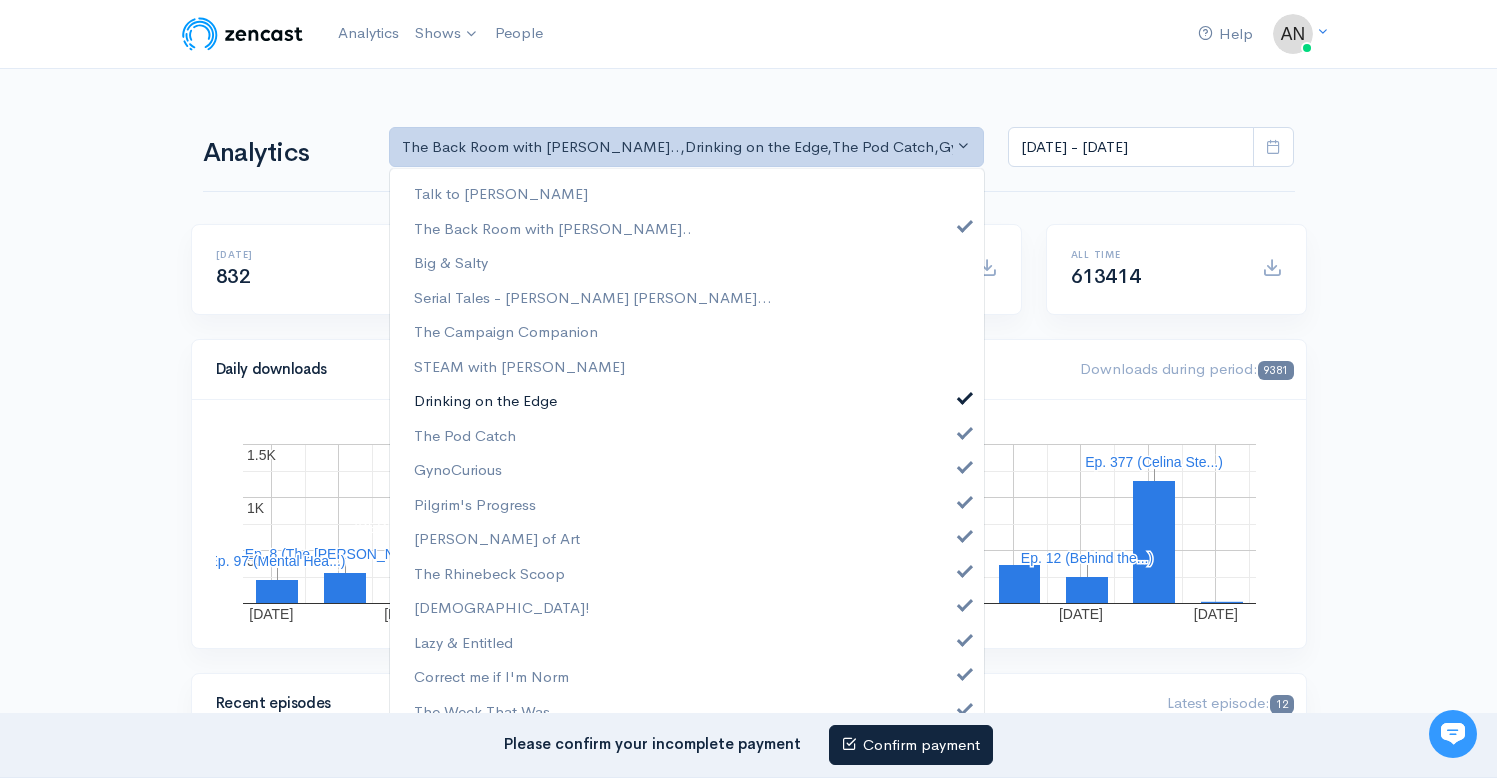 click at bounding box center (965, 395) 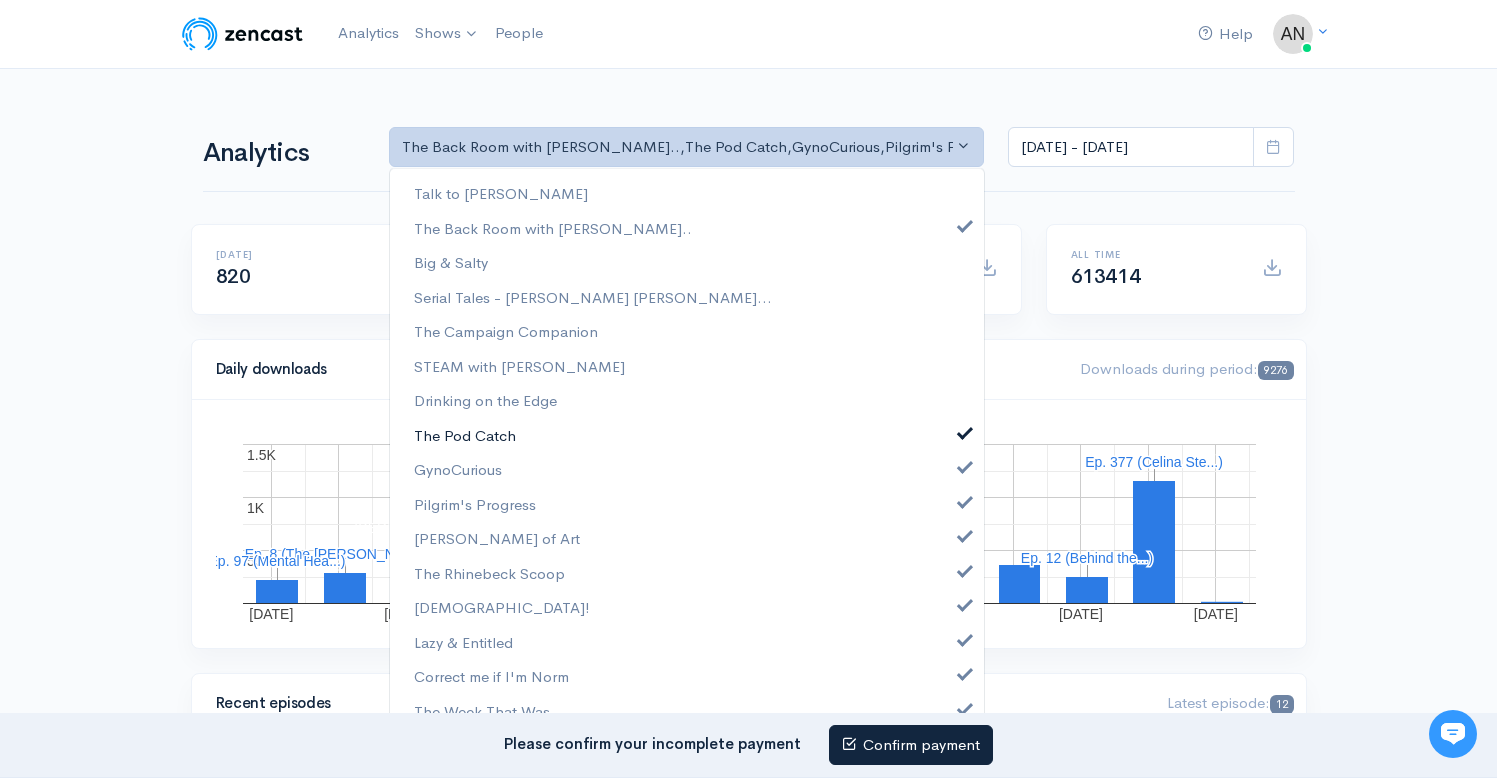 click on "The Pod Catch" at bounding box center (687, 435) 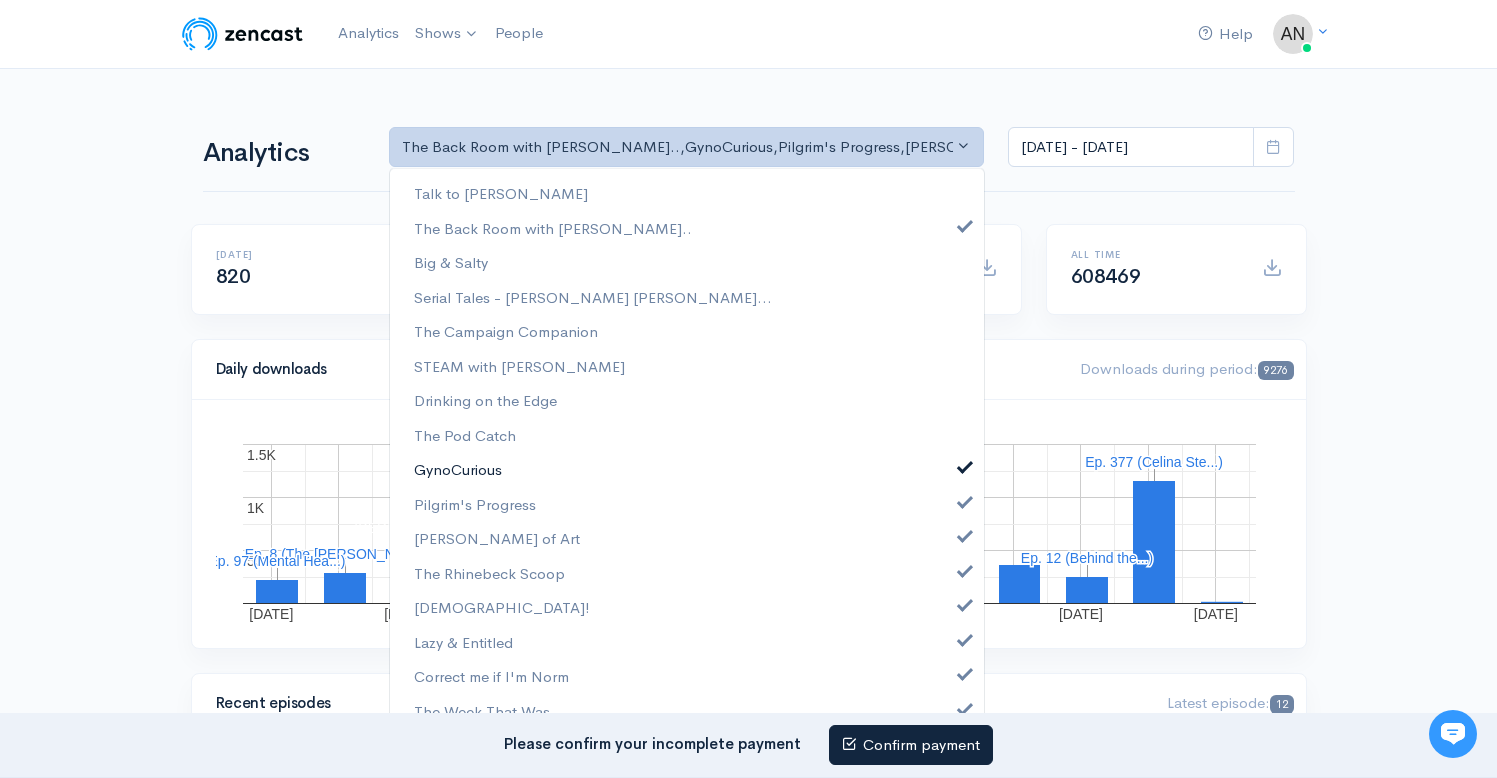 click at bounding box center [965, 464] 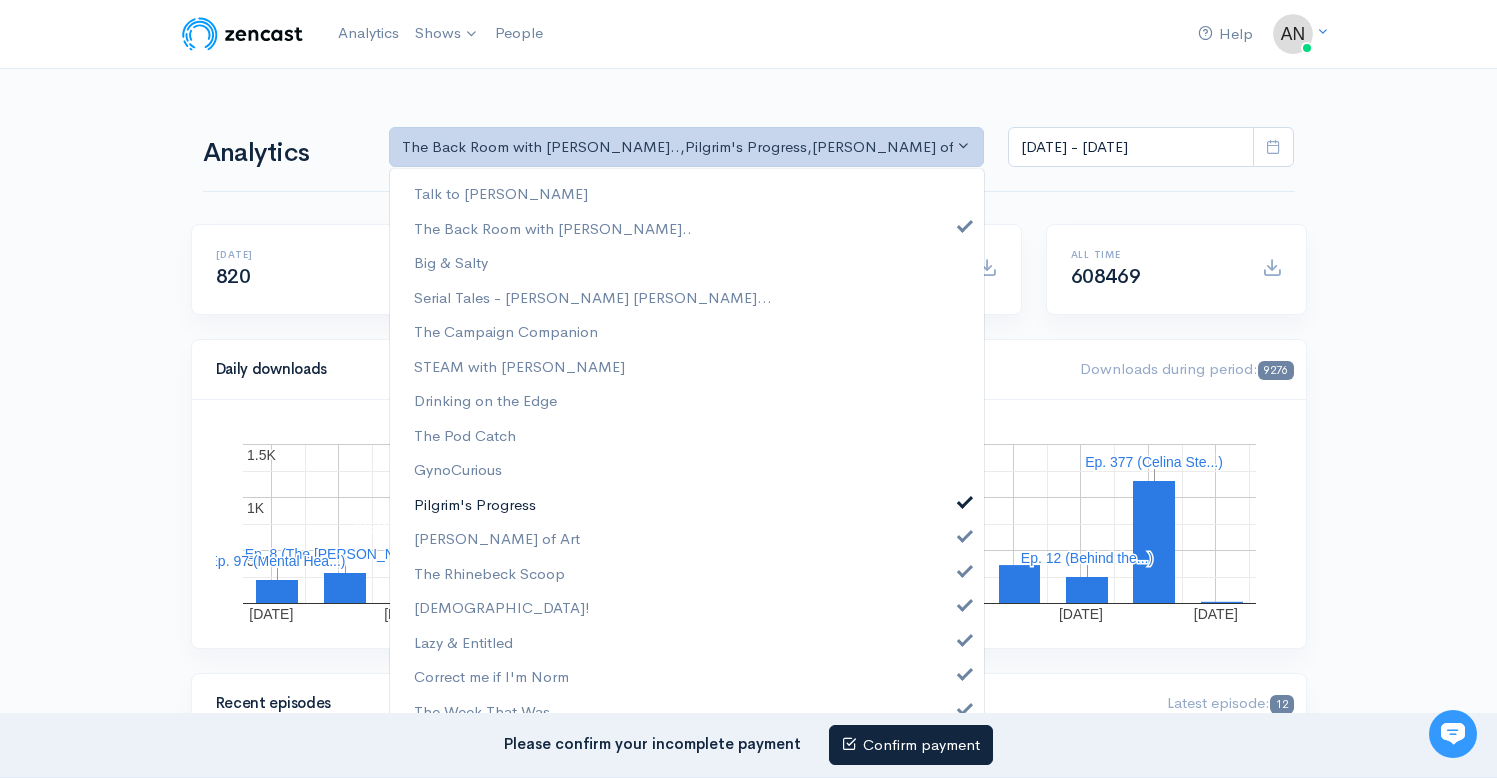 click at bounding box center [965, 499] 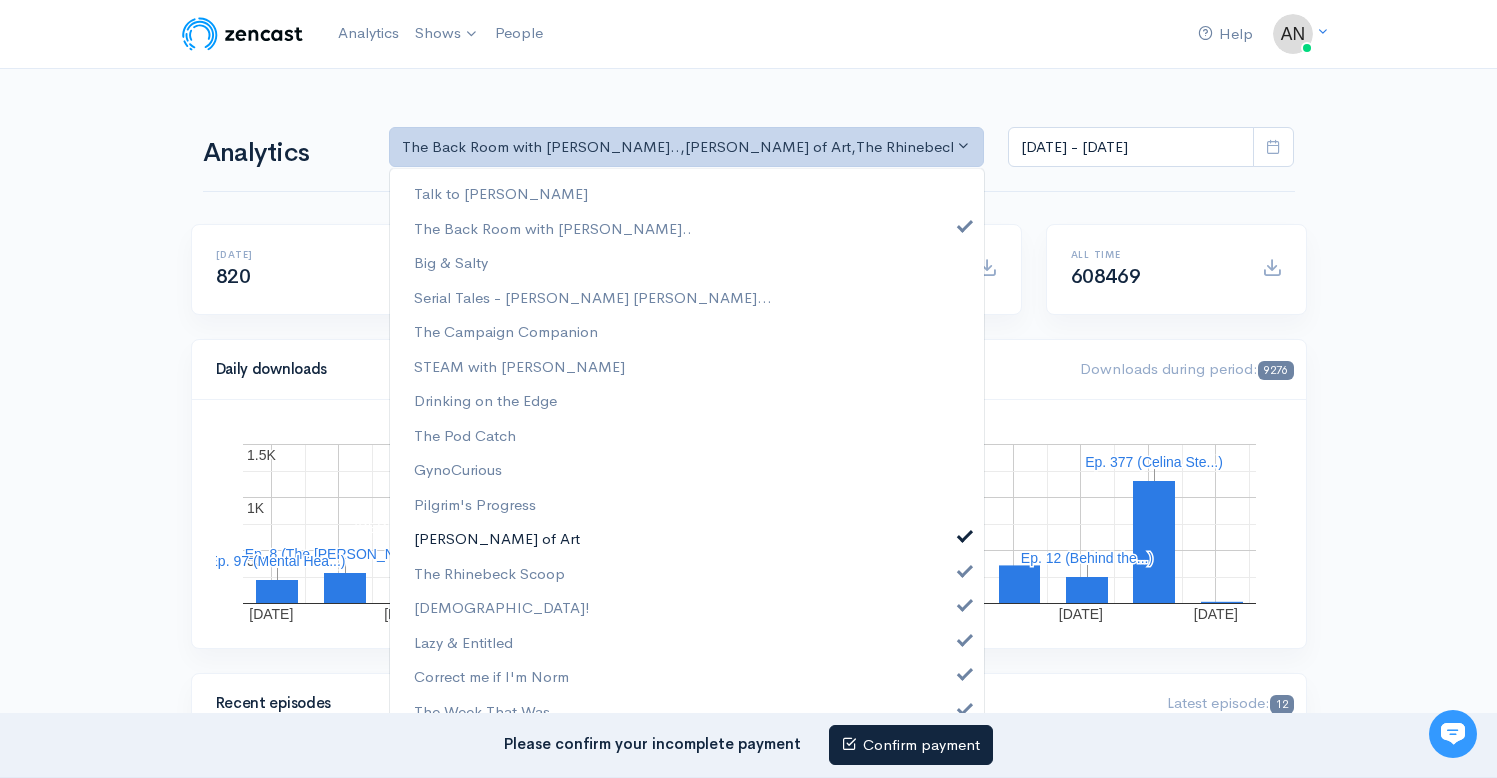 click at bounding box center (965, 533) 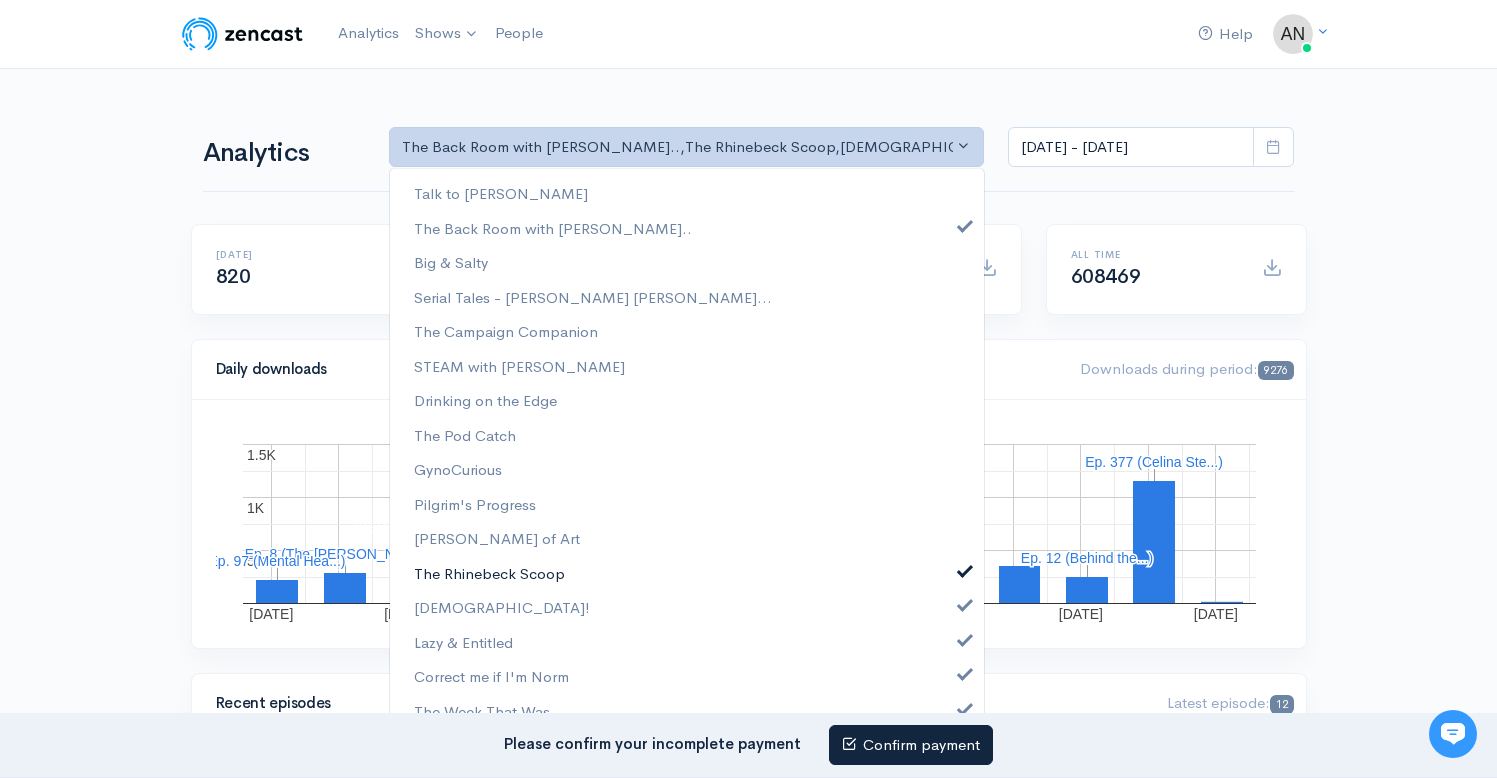 click at bounding box center (965, 568) 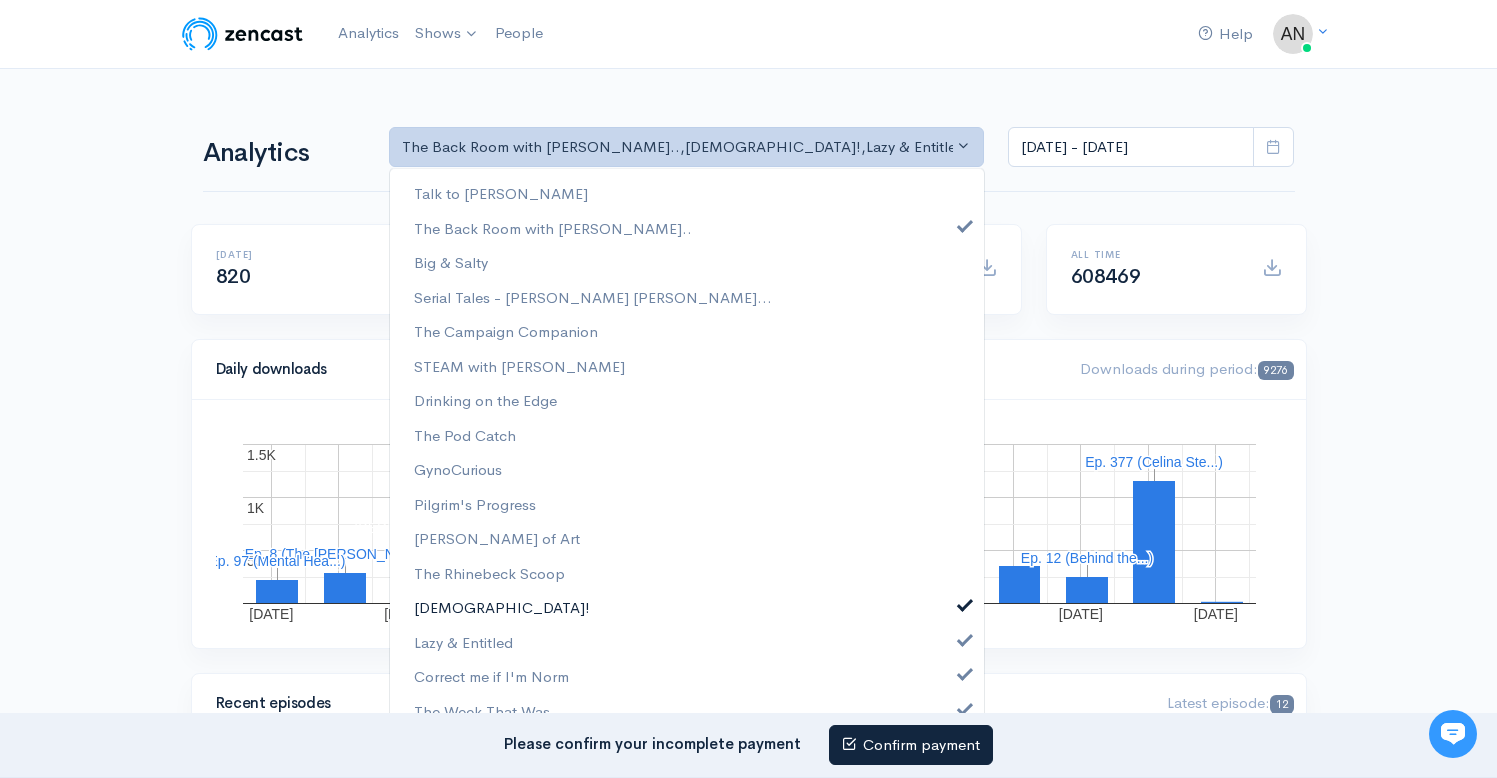 click at bounding box center (965, 602) 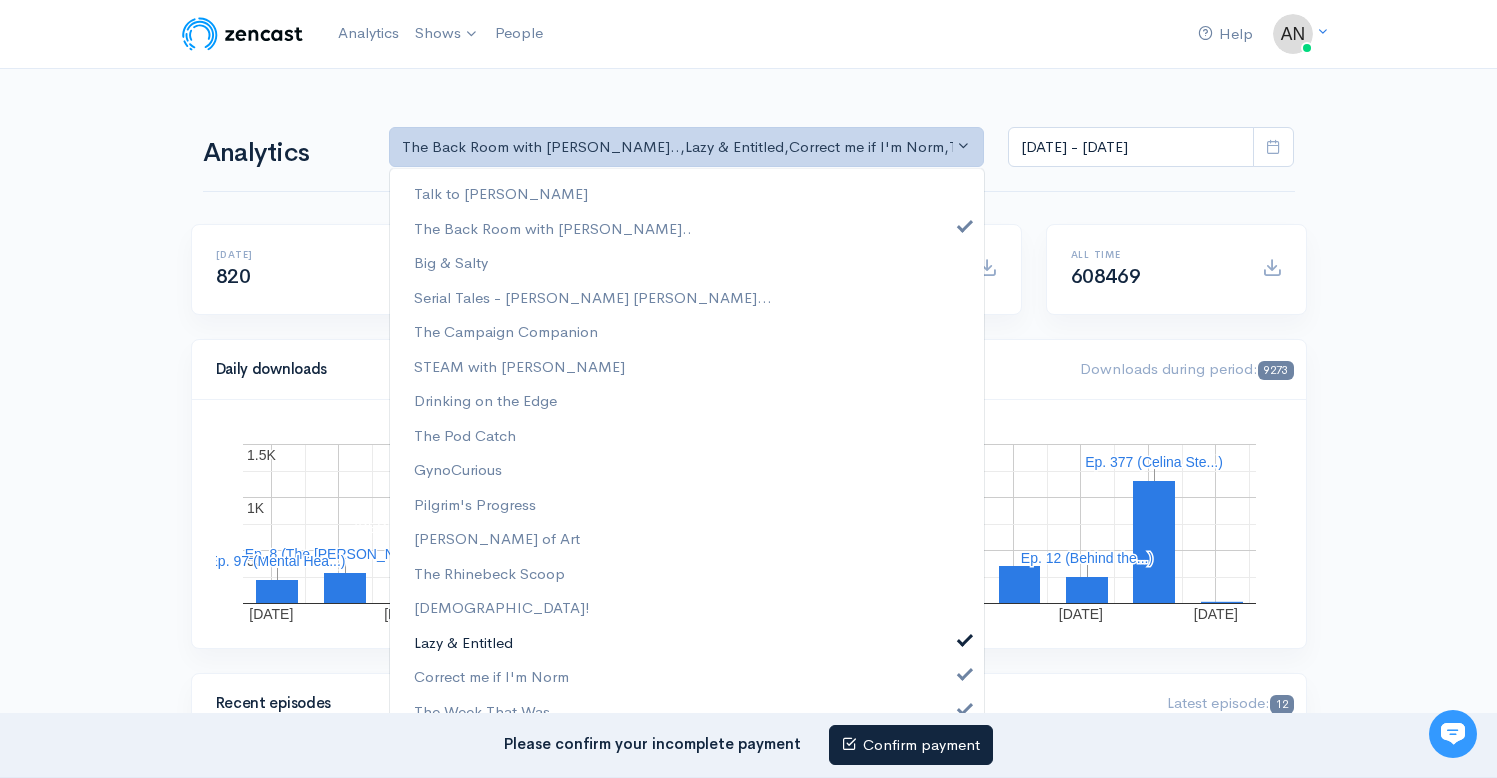 click at bounding box center (965, 637) 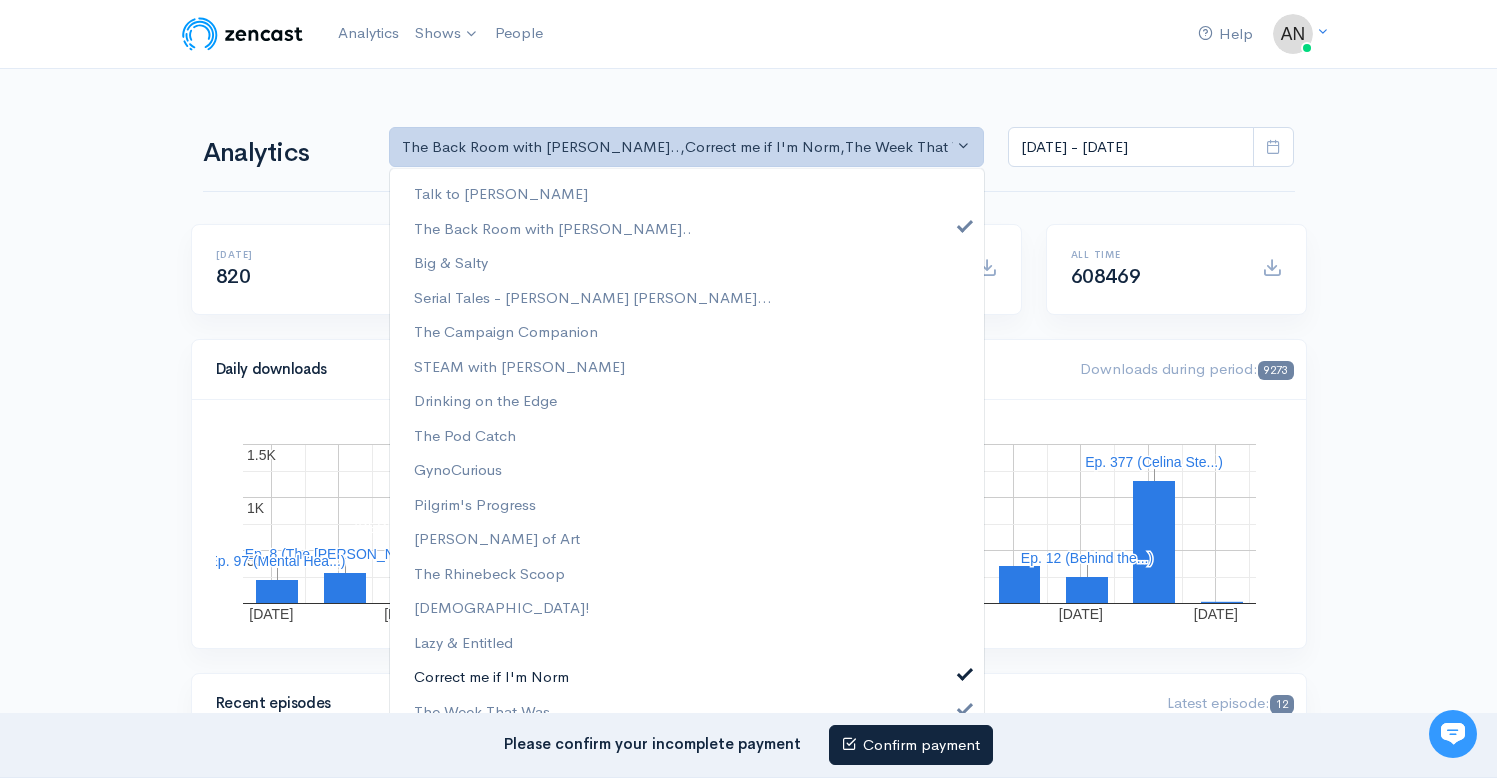 click at bounding box center [965, 671] 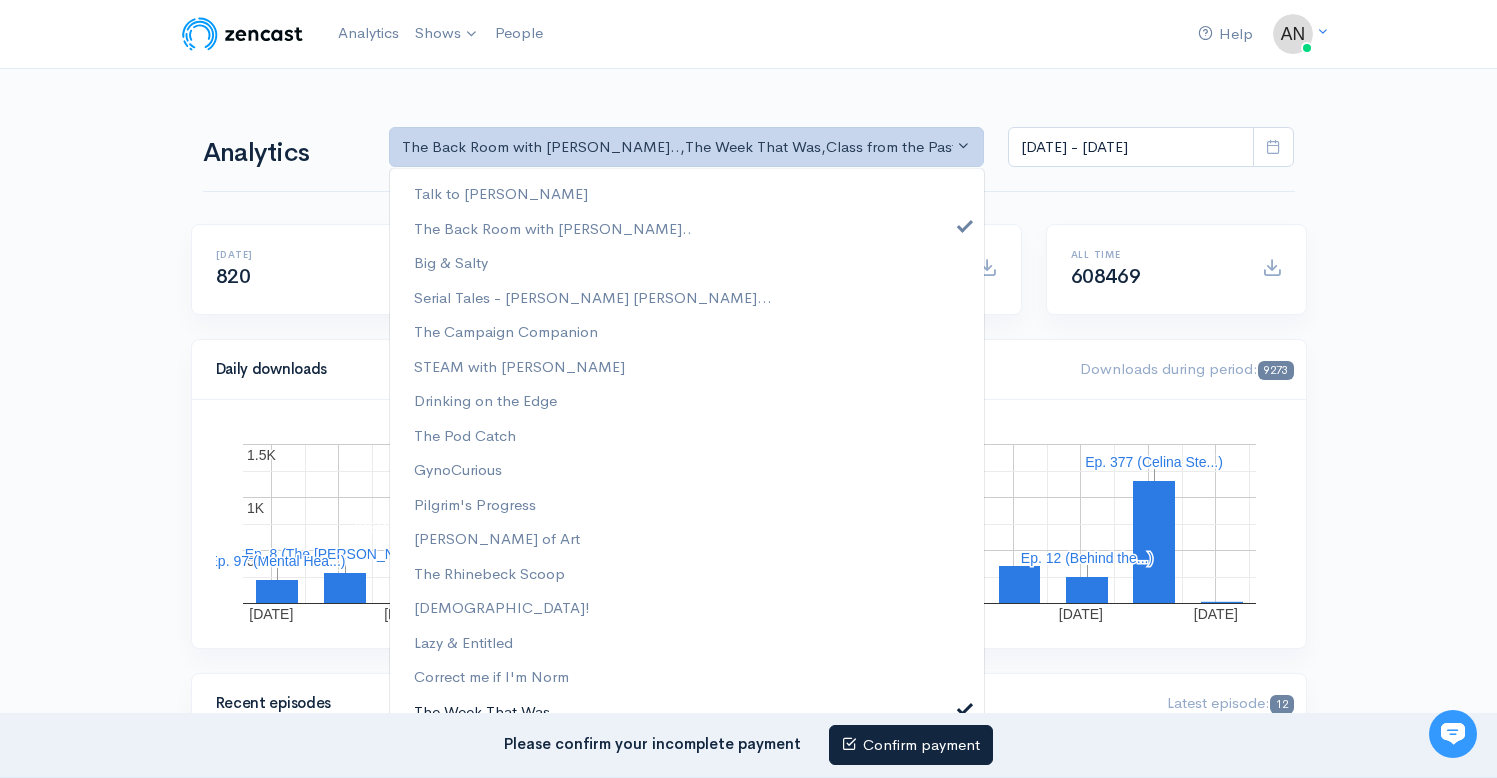 click on "The Week That Was" at bounding box center (687, 711) 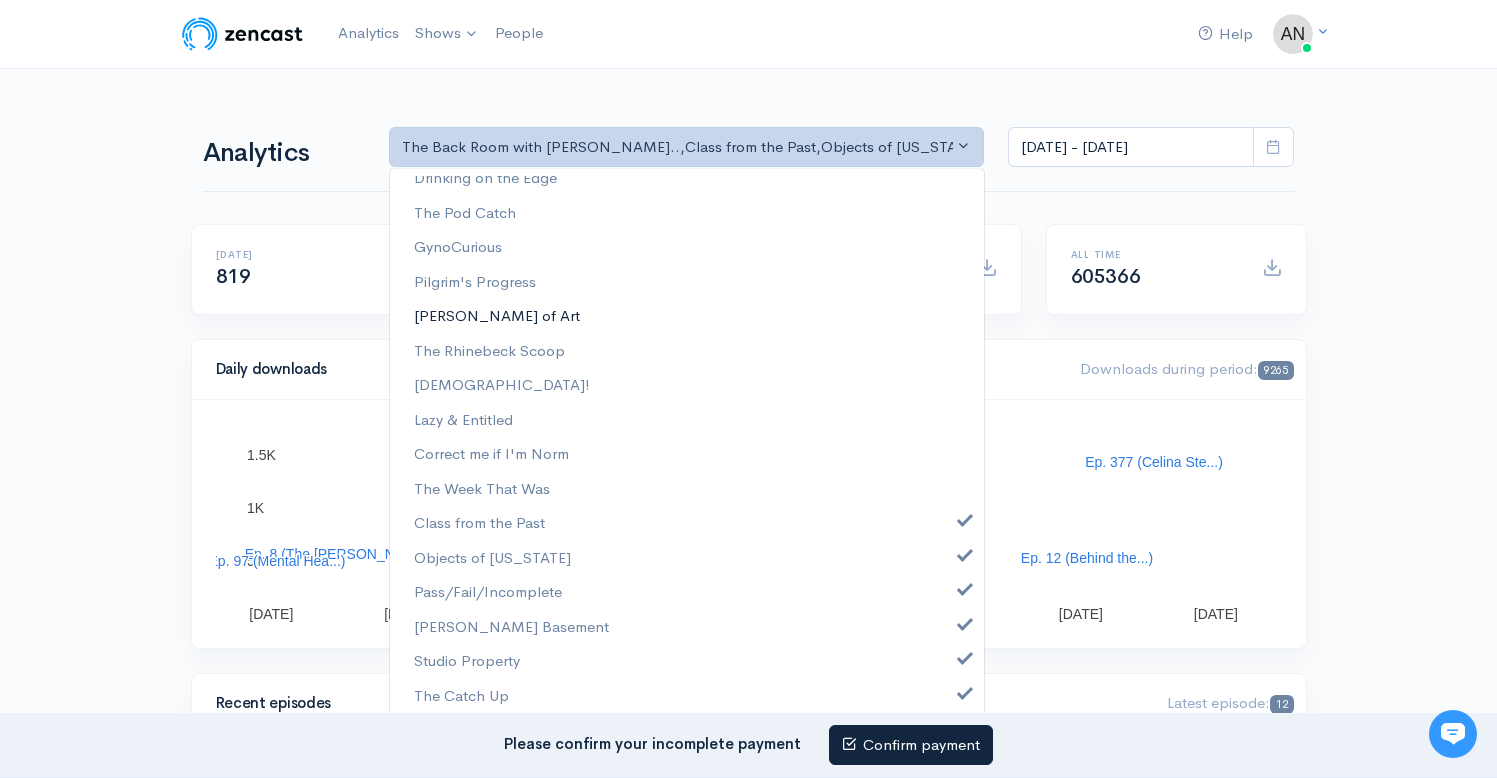 scroll, scrollTop: 256, scrollLeft: 0, axis: vertical 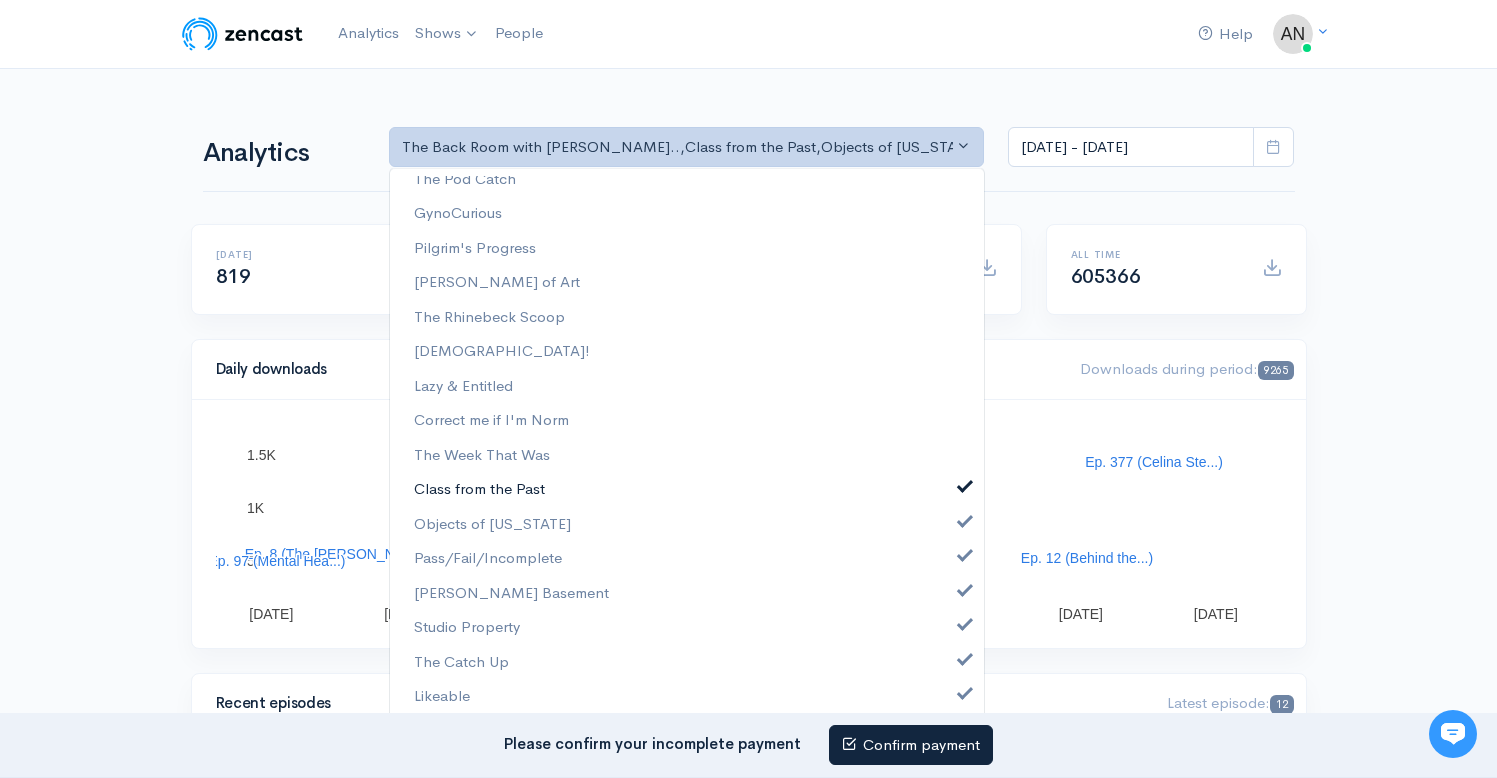 click at bounding box center (965, 484) 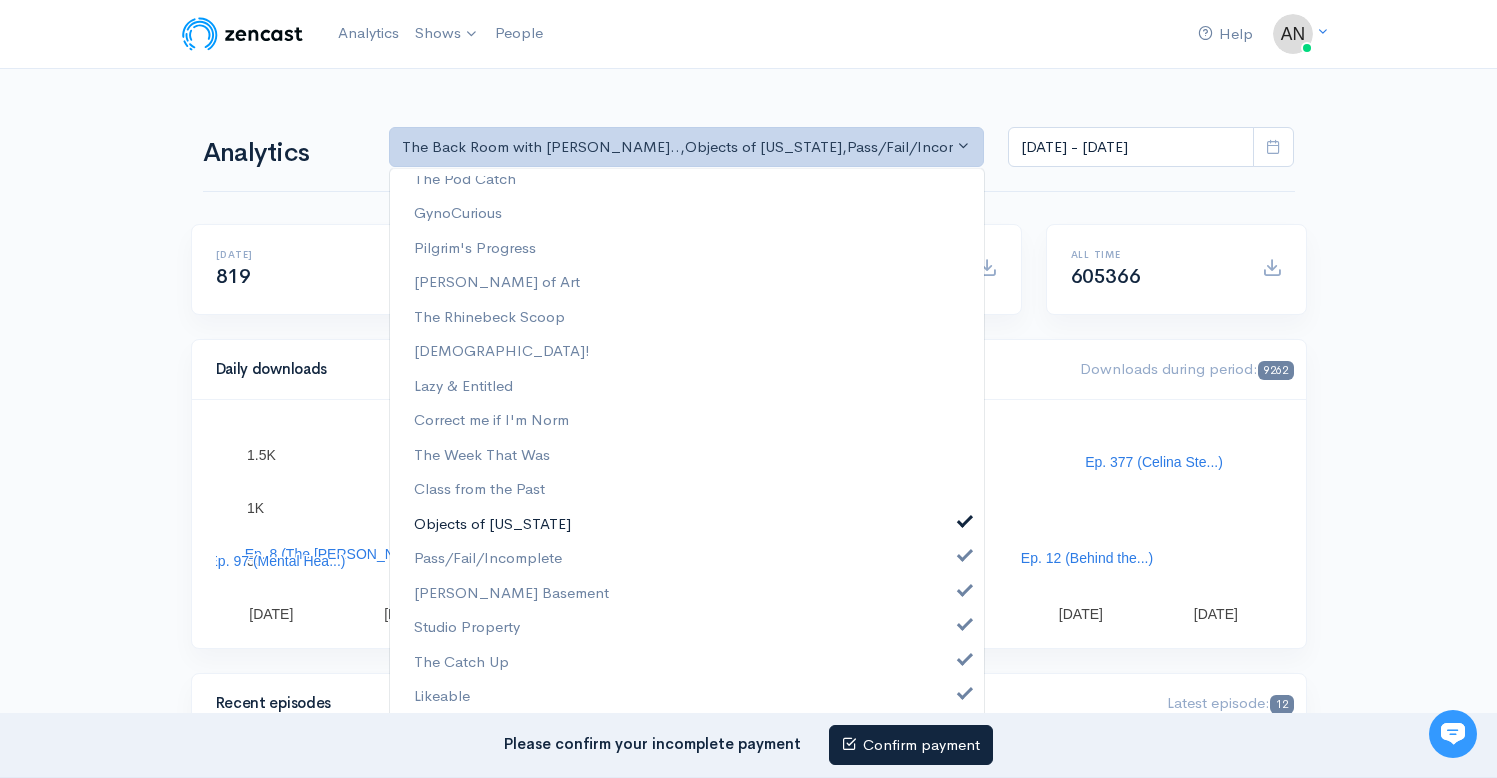 click at bounding box center [965, 519] 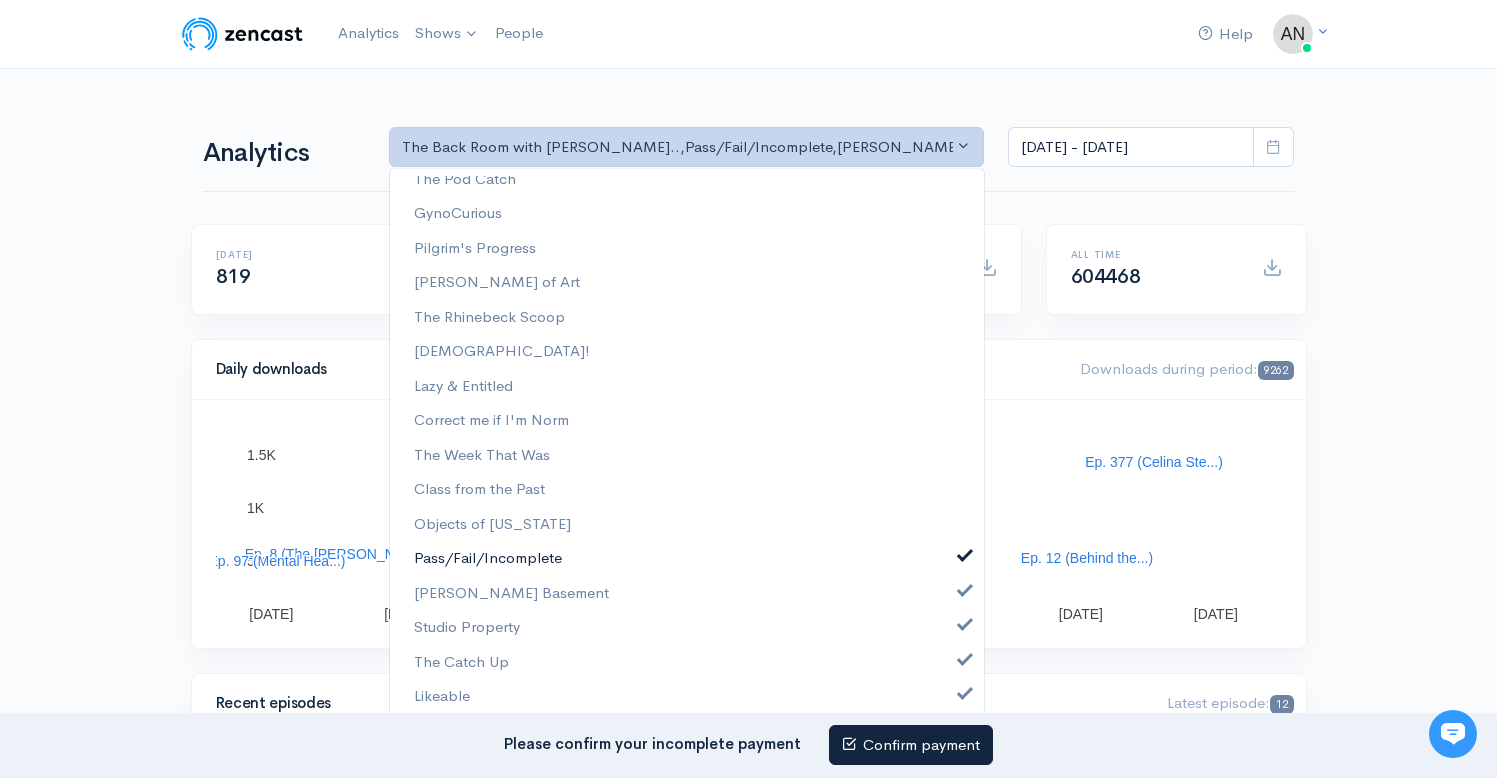 click at bounding box center [965, 553] 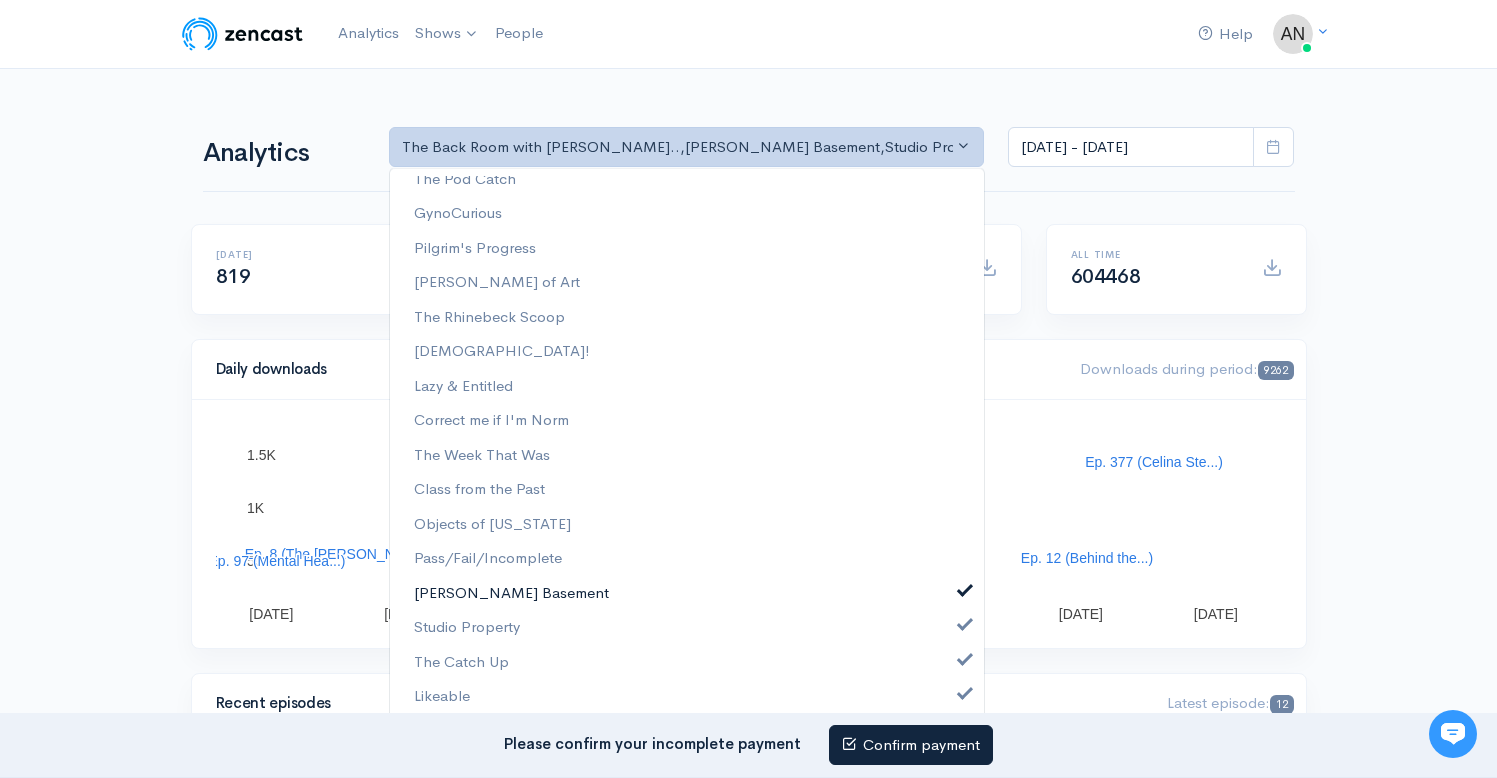 click on "[PERSON_NAME] Basement" at bounding box center [687, 593] 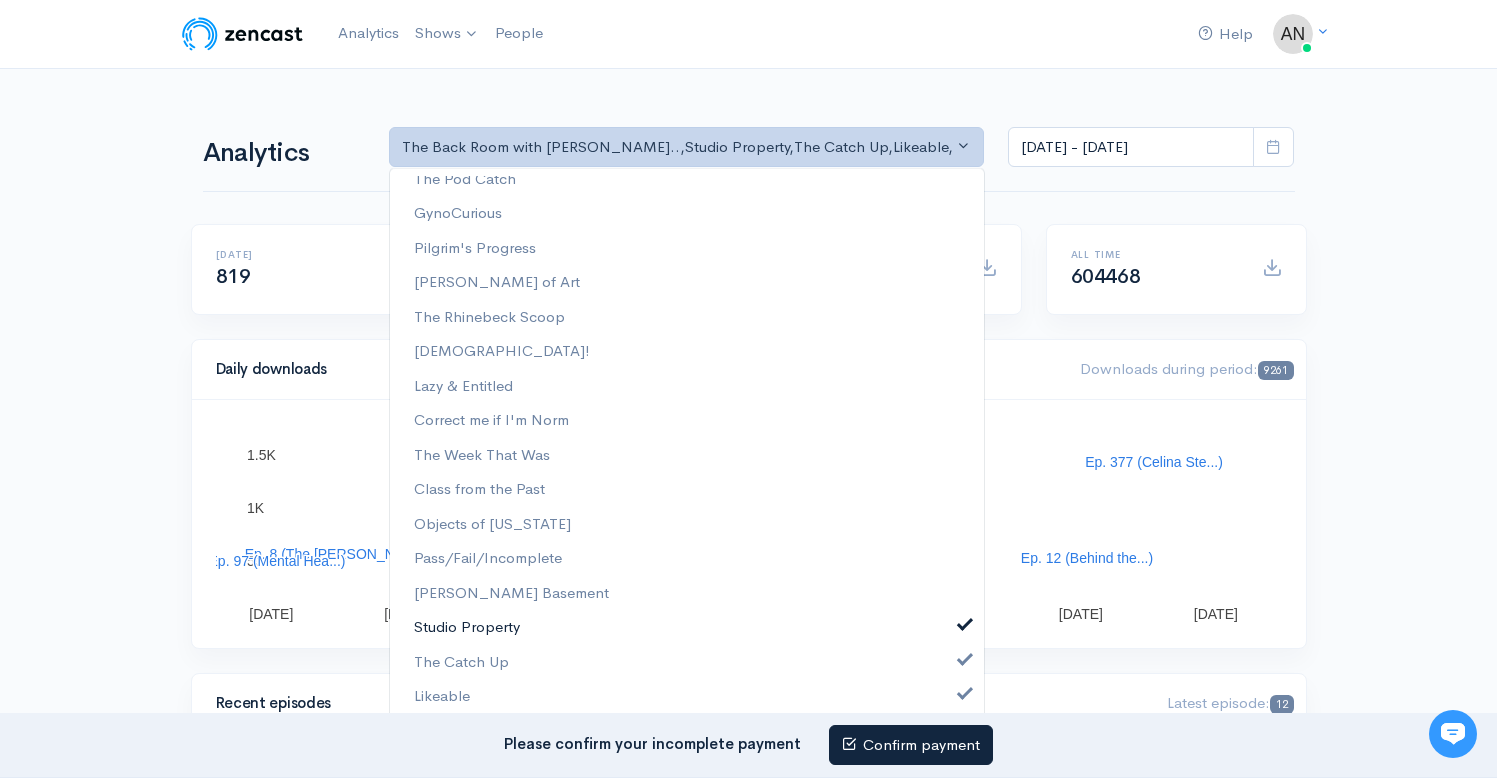 click at bounding box center [965, 622] 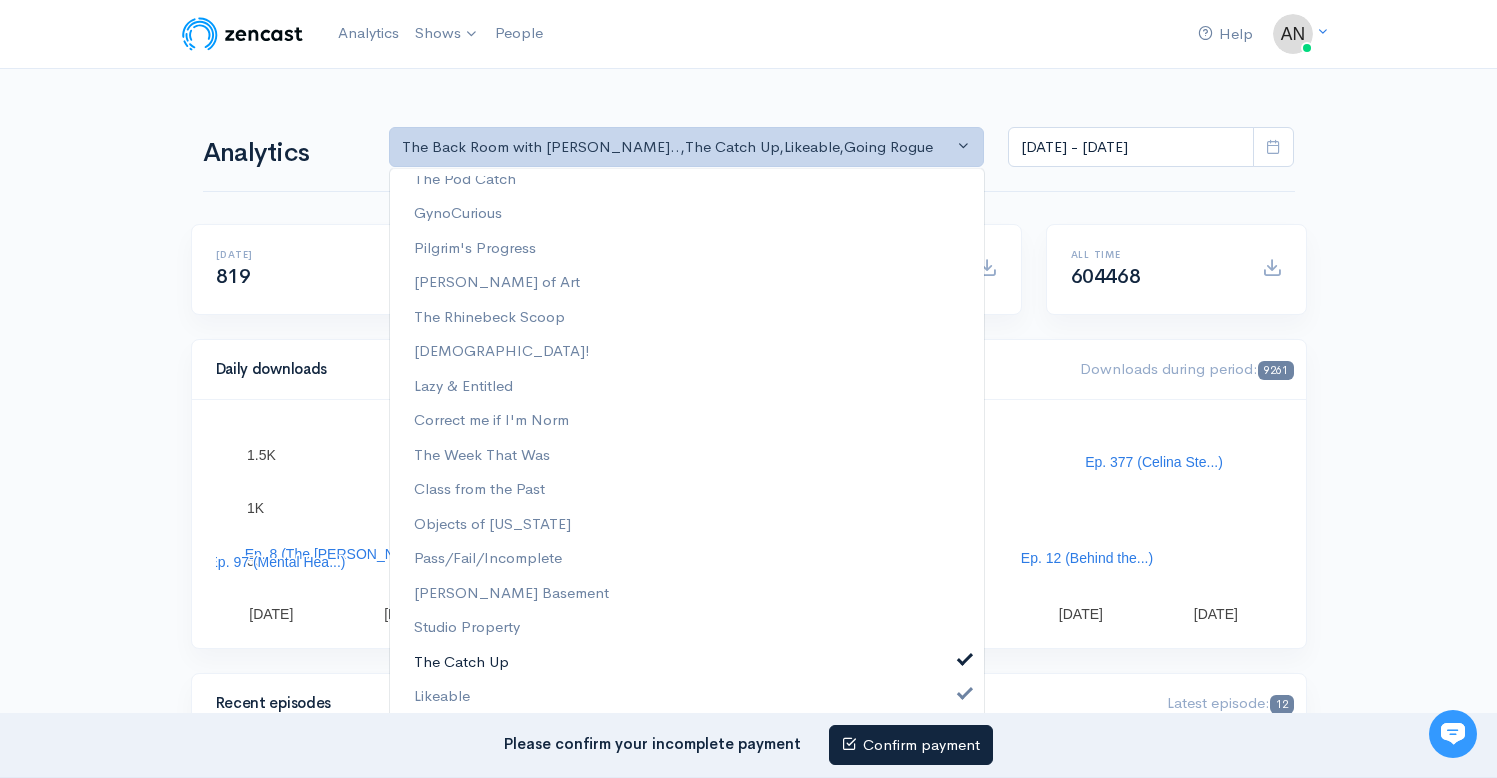 click at bounding box center [965, 657] 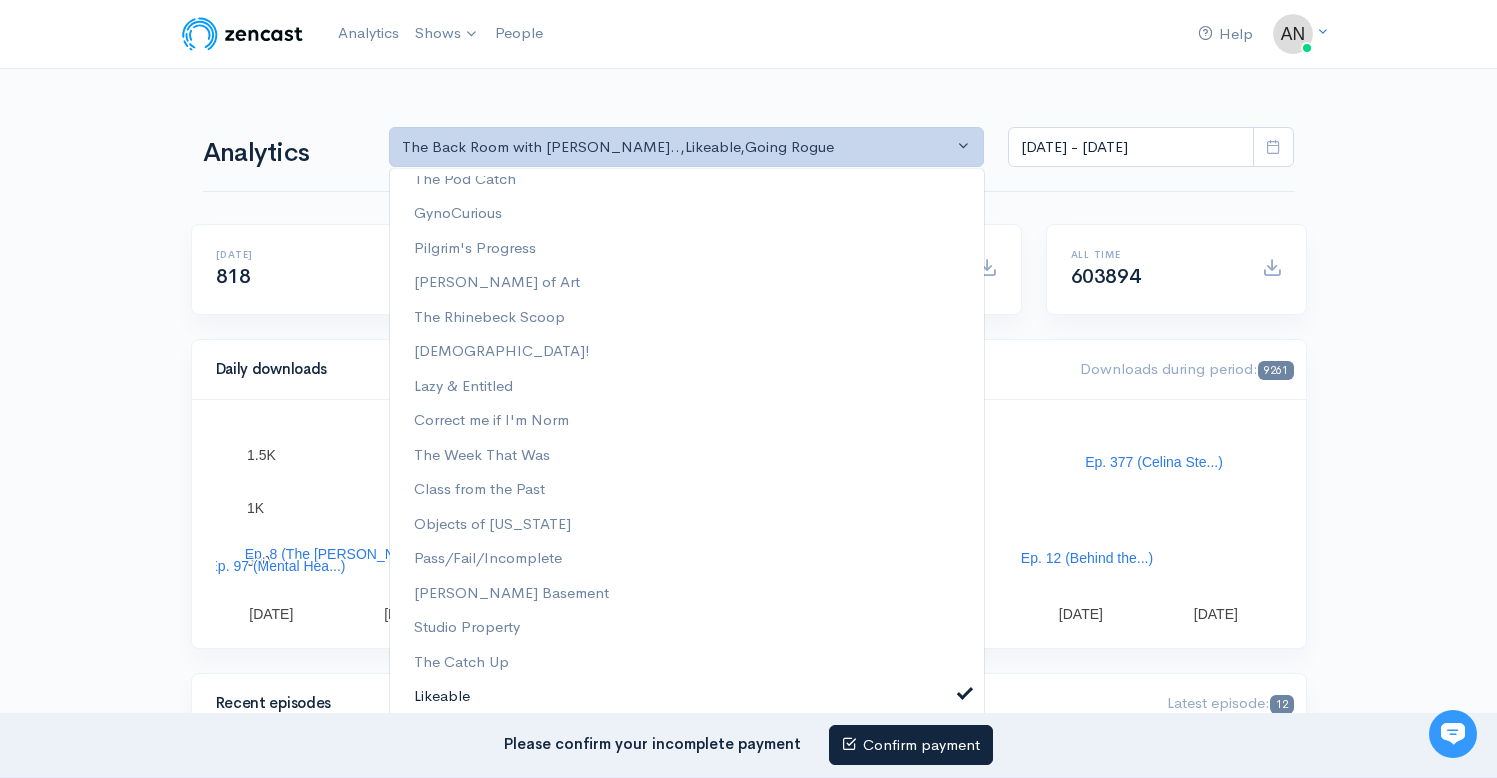 click at bounding box center (965, 691) 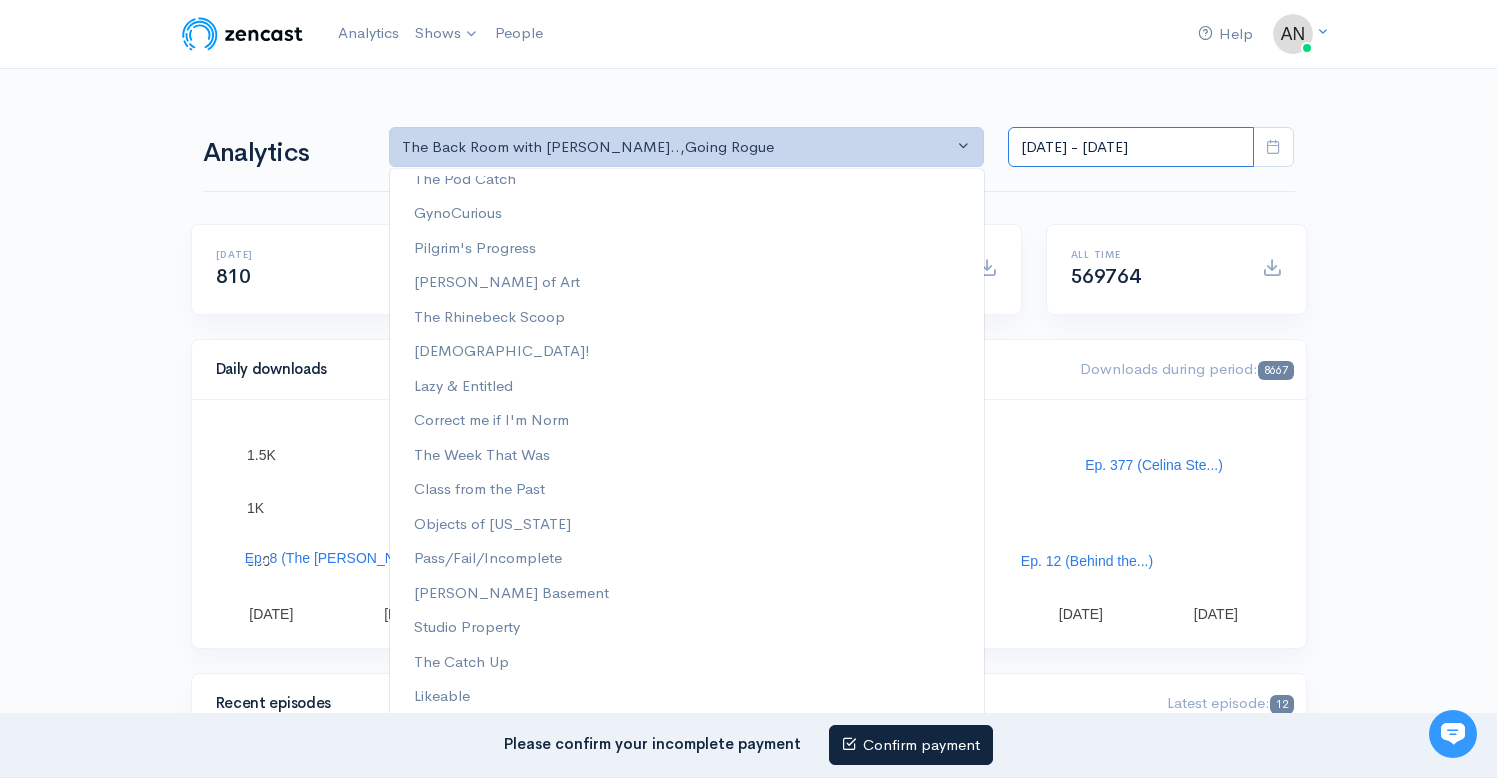 click on "[DATE] - [DATE]" at bounding box center [1131, 147] 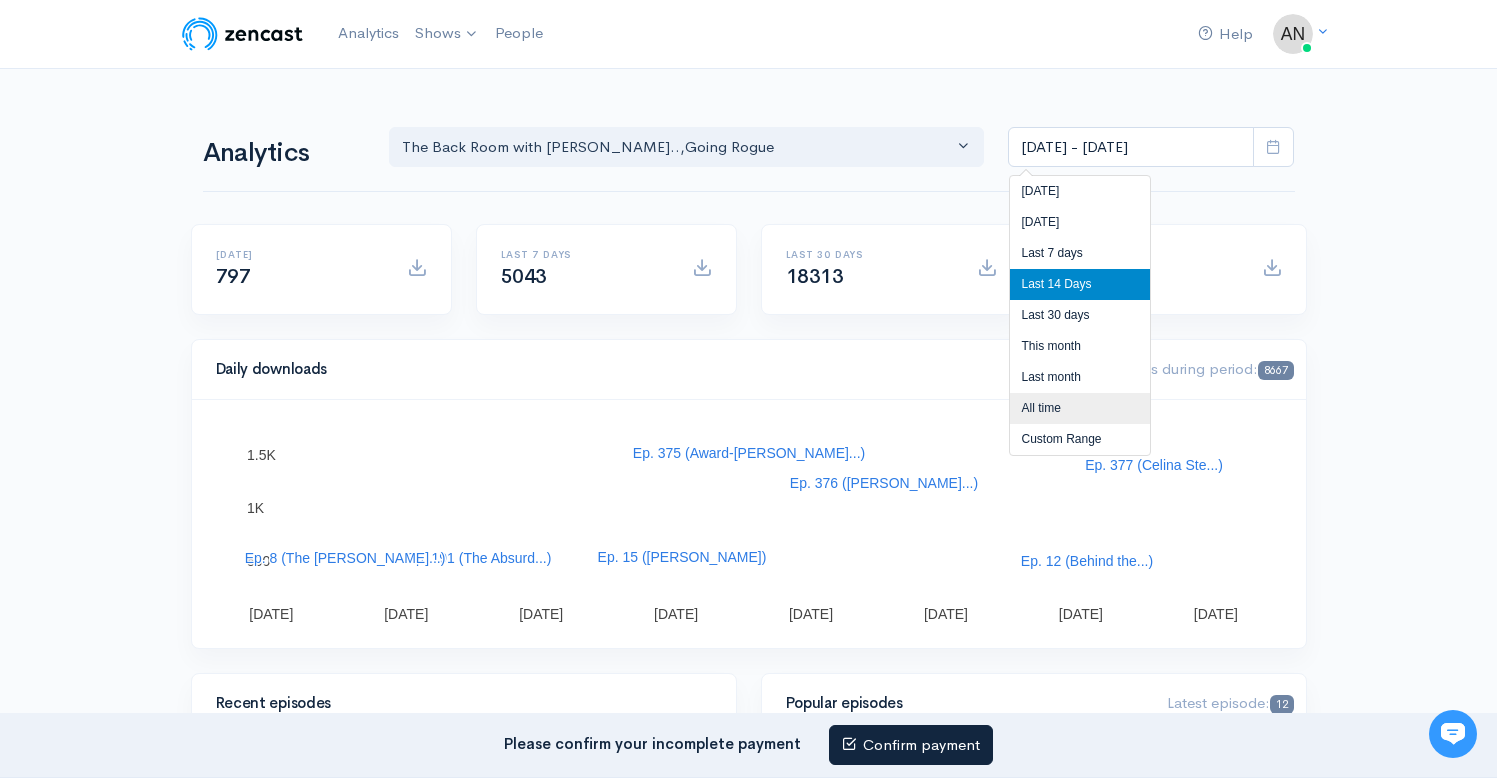 click on "All time" at bounding box center [1080, 408] 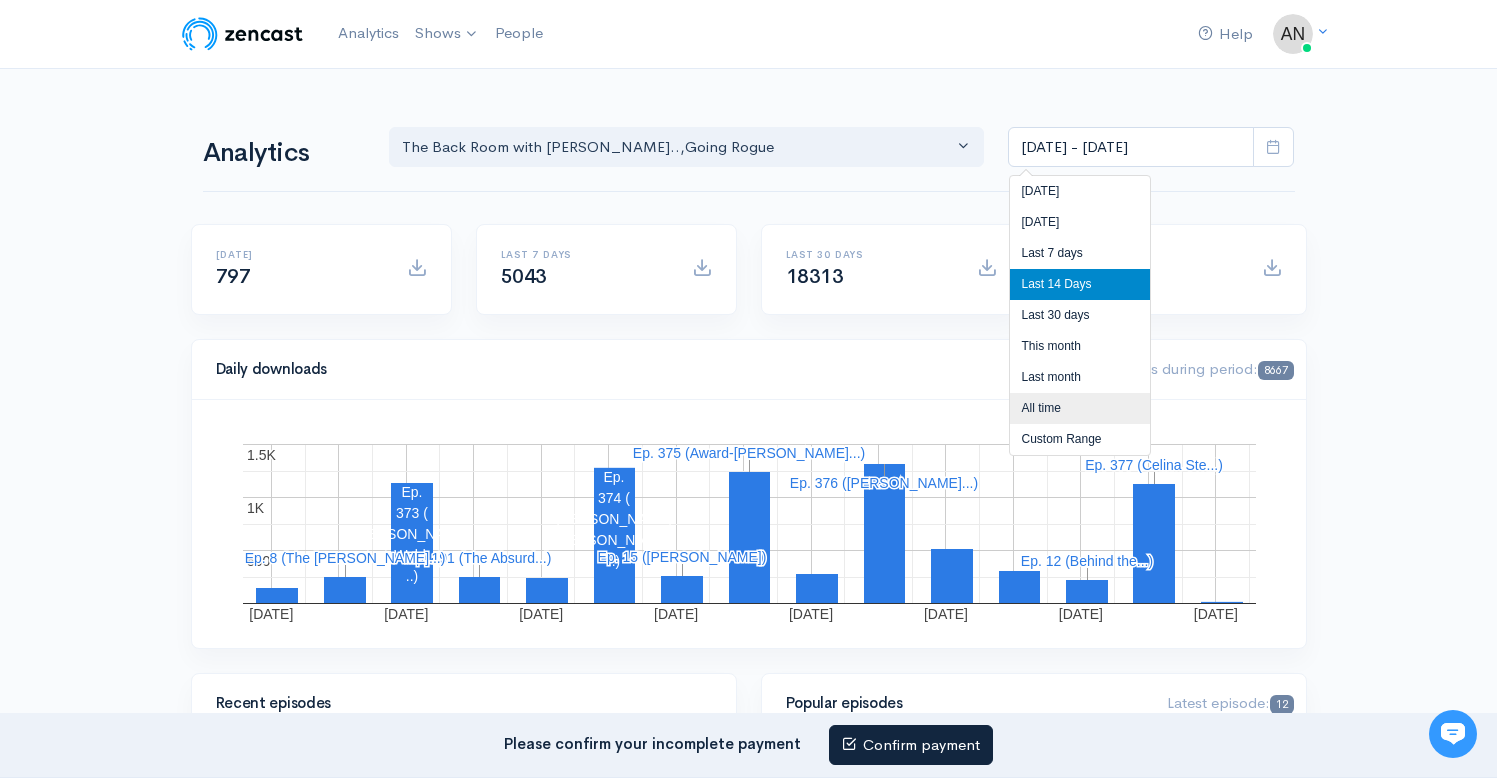 type on "[DATE] - [DATE]" 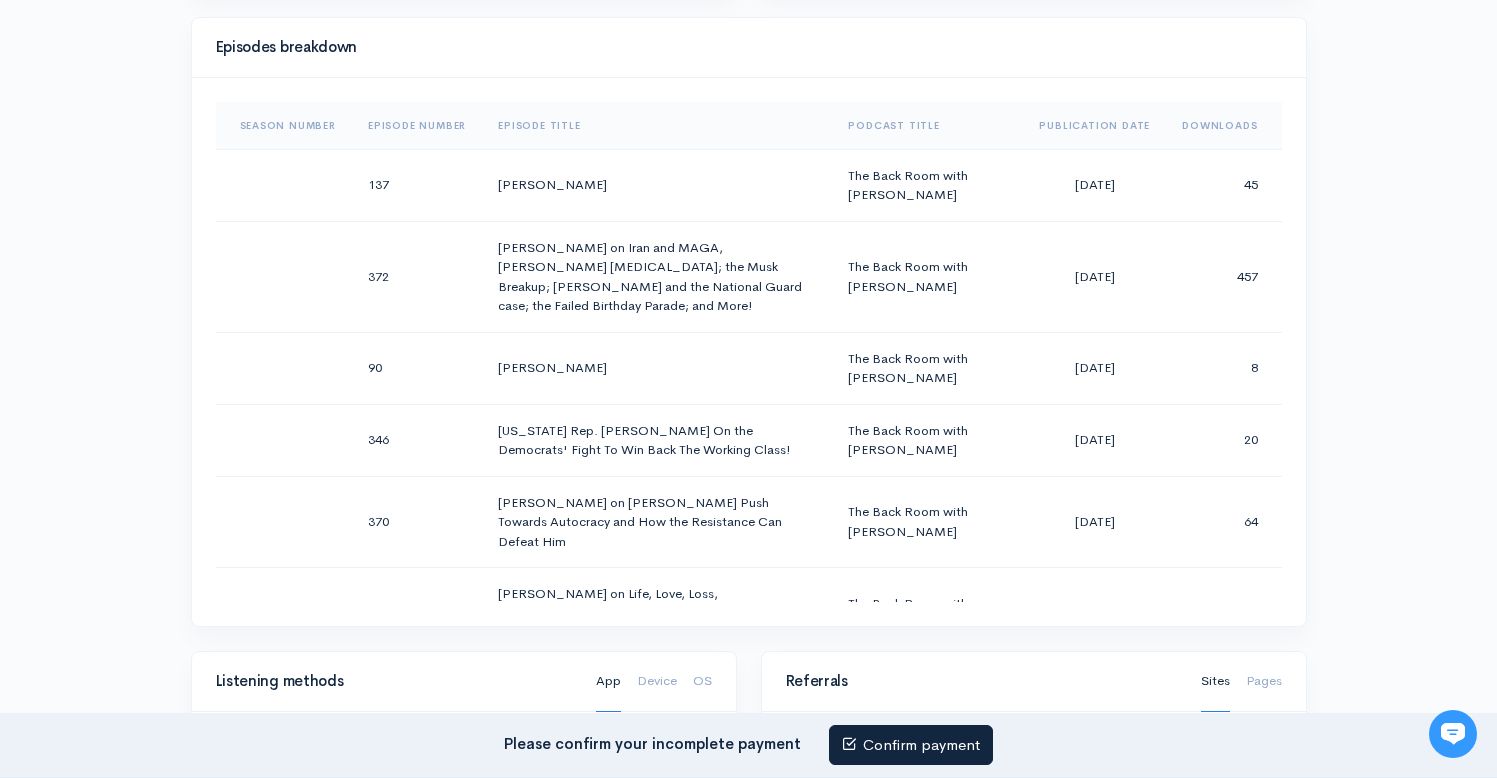 scroll, scrollTop: 1005, scrollLeft: 0, axis: vertical 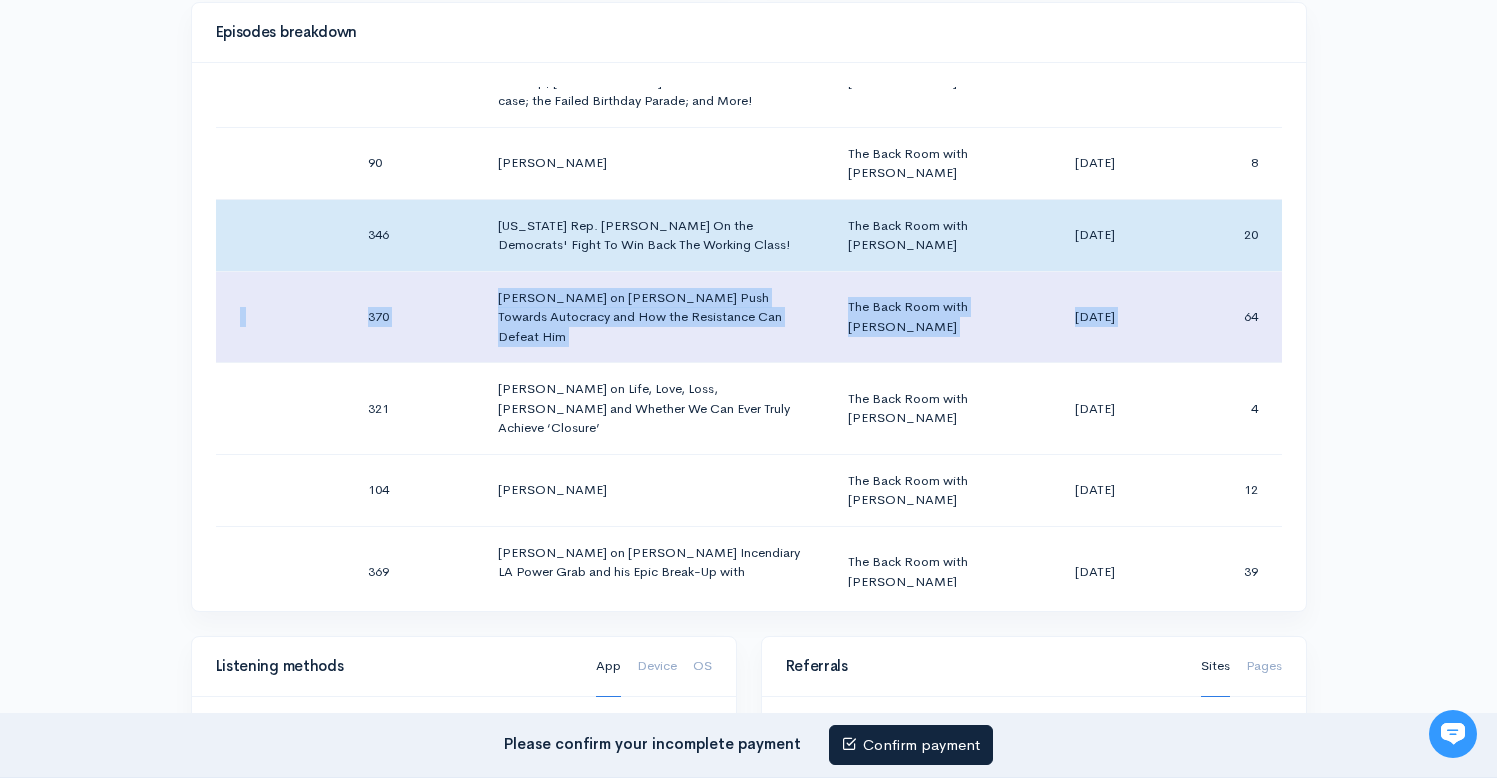 click on "137 [PERSON_NAME] The Back Room with [PERSON_NAME] [DATE] 45   372 [PERSON_NAME] on Iran and MAGA, [PERSON_NAME] [MEDICAL_DATA]; the Musk Breakup; [PERSON_NAME] and the National Guard case; the Failed Birthday Parade; and More! The Back Room with [PERSON_NAME] [DATE] 457   90 [PERSON_NAME] The Back Room with [PERSON_NAME] [DATE] 8   346 [US_STATE] Rep. [PERSON_NAME] On the Democrats' Fight To Win Back The Working Class! The Back Room with [PERSON_NAME] [DATE] 20   370 [PERSON_NAME] on [PERSON_NAME] Push Towards Autocracy and How the Resistance Can Defeat Him The Back Room with [PERSON_NAME] [DATE] 64   321 [PERSON_NAME] on Life, Love, Loss, [PERSON_NAME] and Whether We Can Ever Truly Achieve ‘Closure’ The Back Room with [PERSON_NAME] [DATE] 4   104 [PERSON_NAME] The Back Room with [PERSON_NAME] [DATE] 12   369 [PERSON_NAME] on [PERSON_NAME] Incendiary LA Power Grab and his Epic Break-Up with [PERSON_NAME]. The Back Room with [PERSON_NAME] [DATE] 39   371 The Back Room with [PERSON_NAME] [DATE] 66   136 29" at bounding box center [749, 13429] 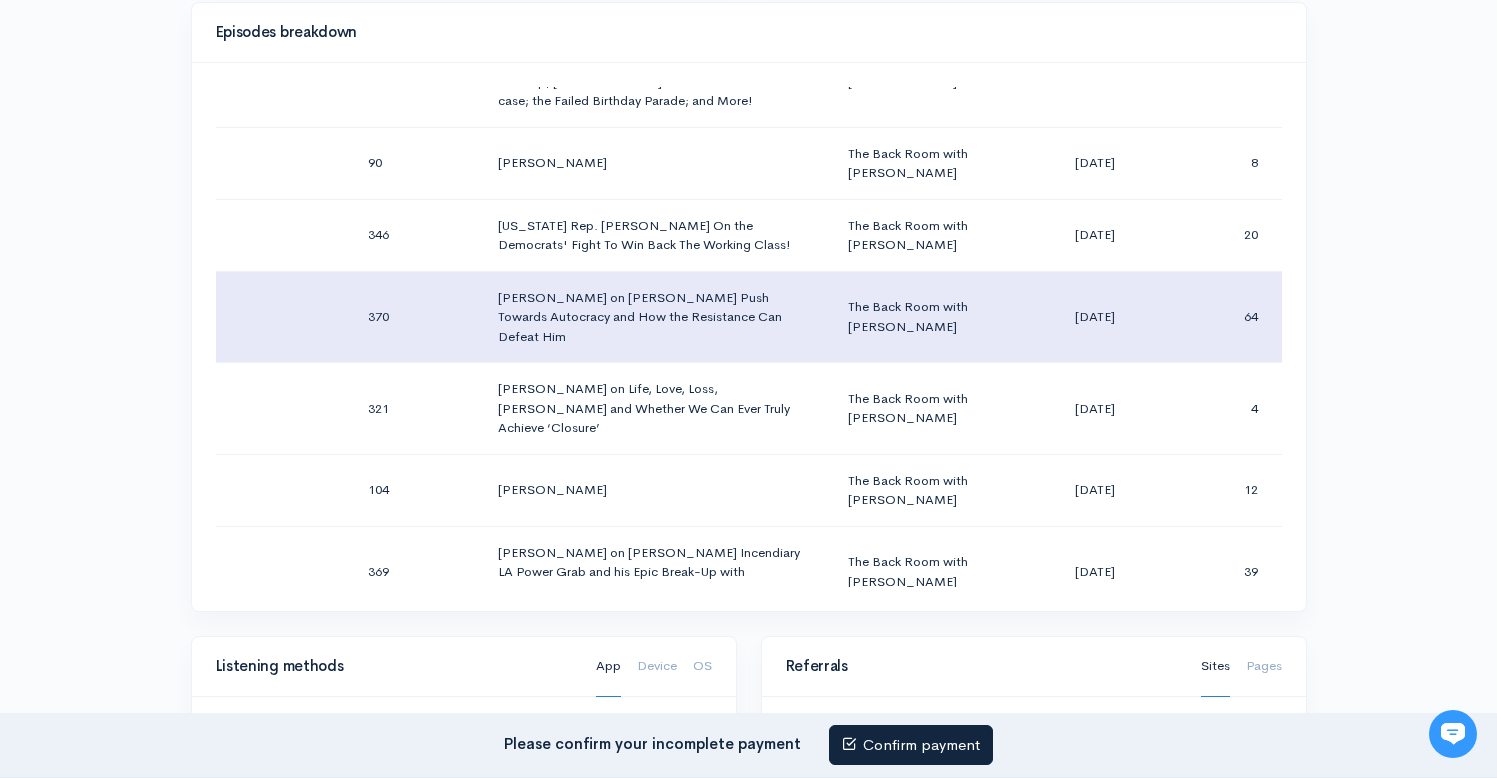 click on "64" at bounding box center [1223, 317] 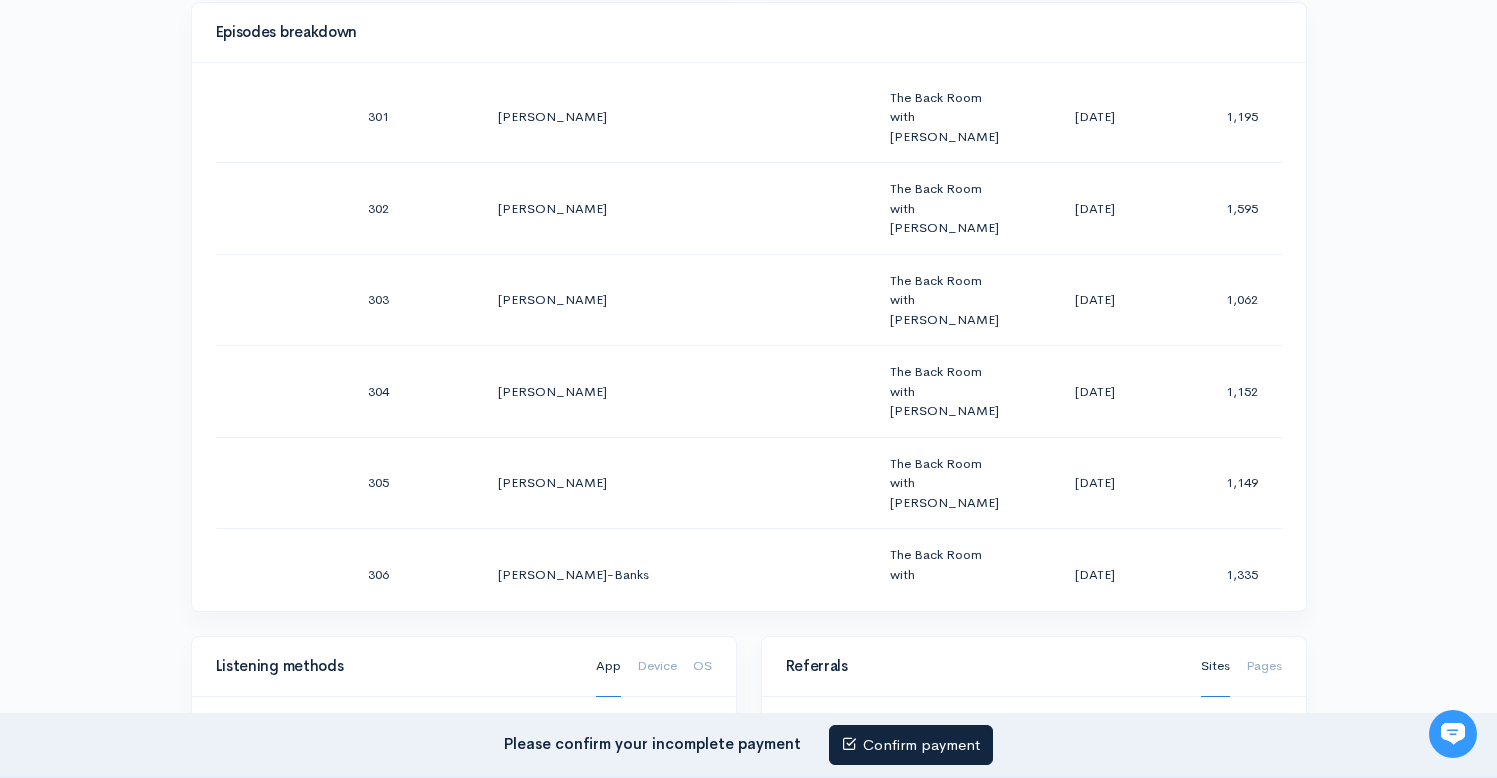 scroll, scrollTop: 27888, scrollLeft: 0, axis: vertical 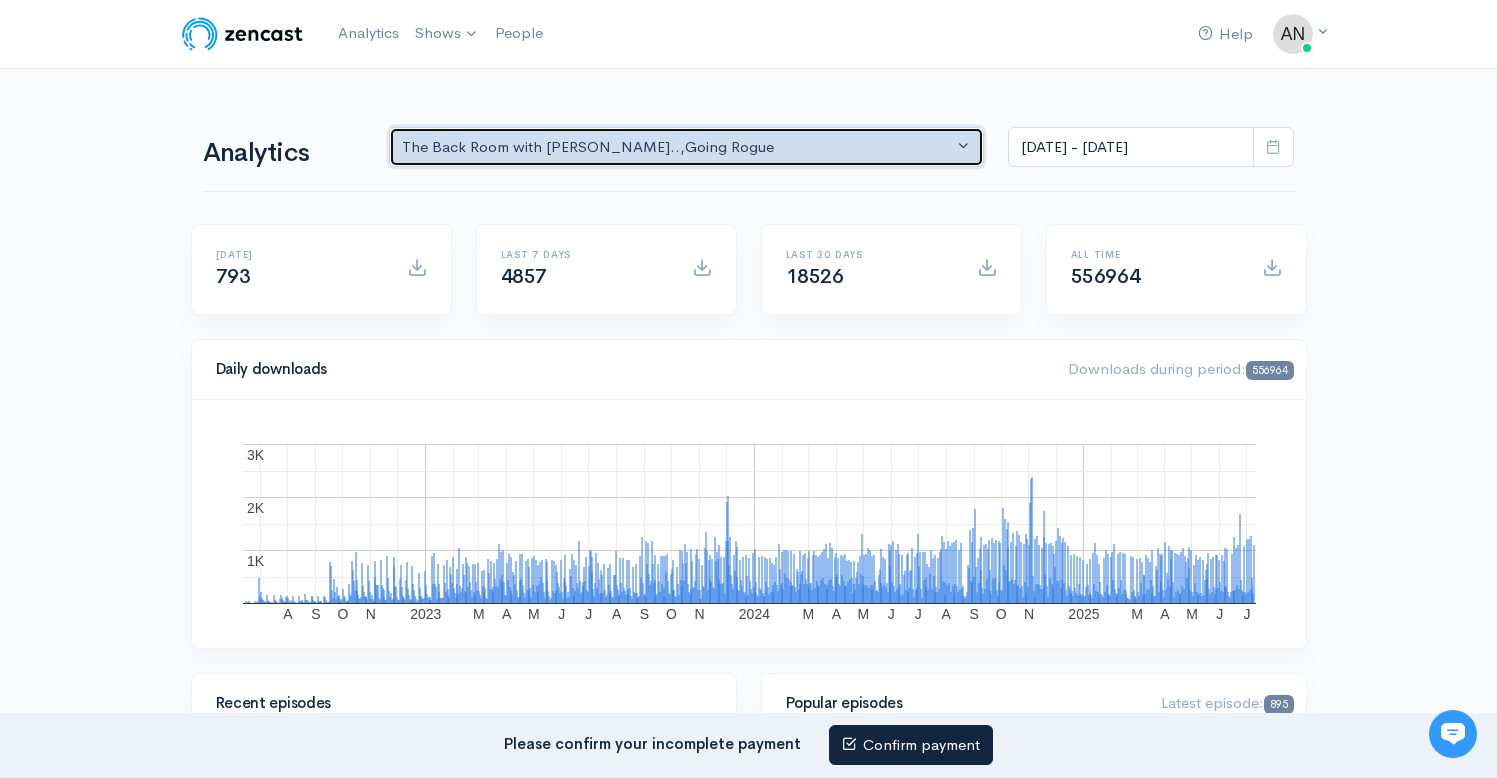 click on "The Back Room with [PERSON_NAME].. ,  Going Rogue" at bounding box center (678, 147) 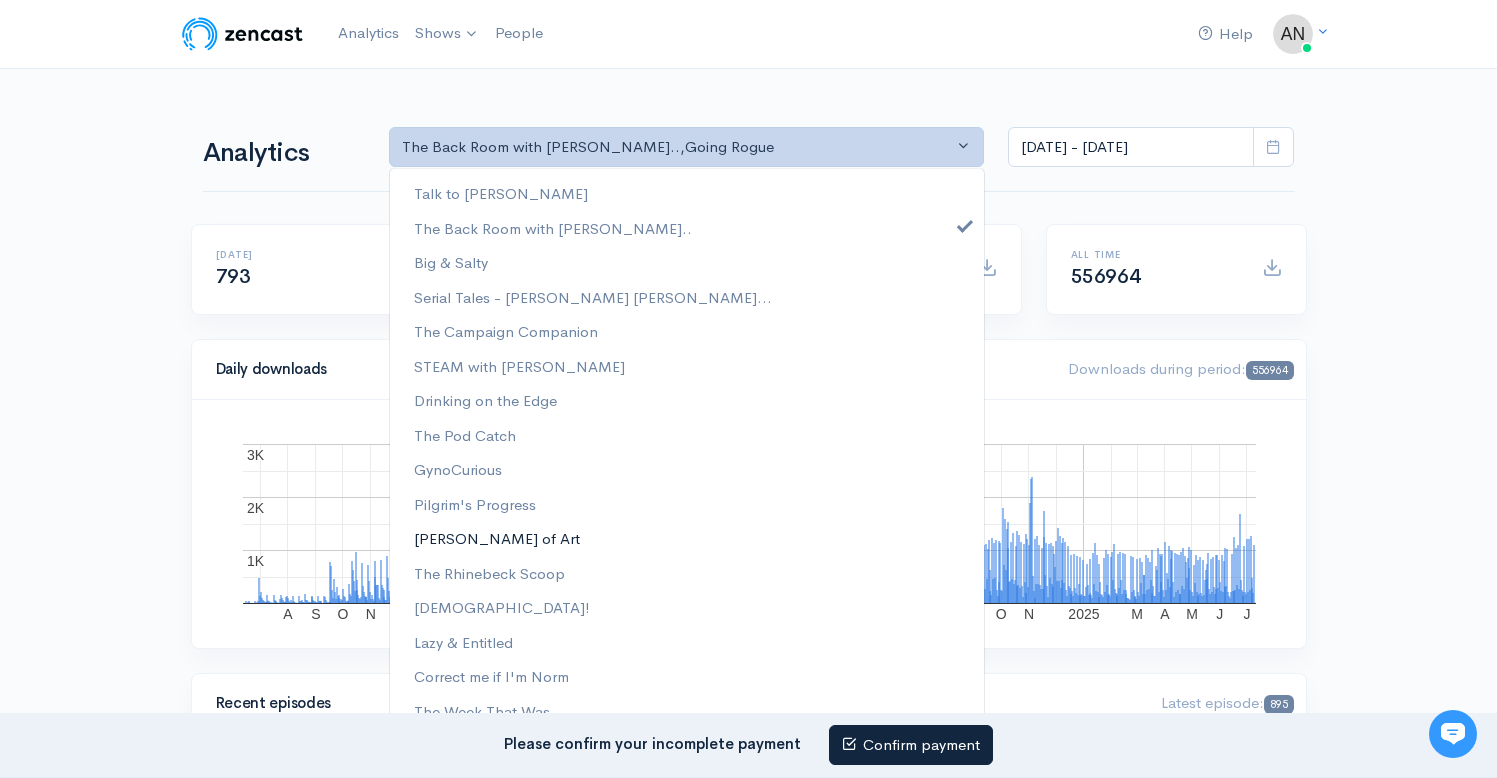 scroll, scrollTop: 256, scrollLeft: 0, axis: vertical 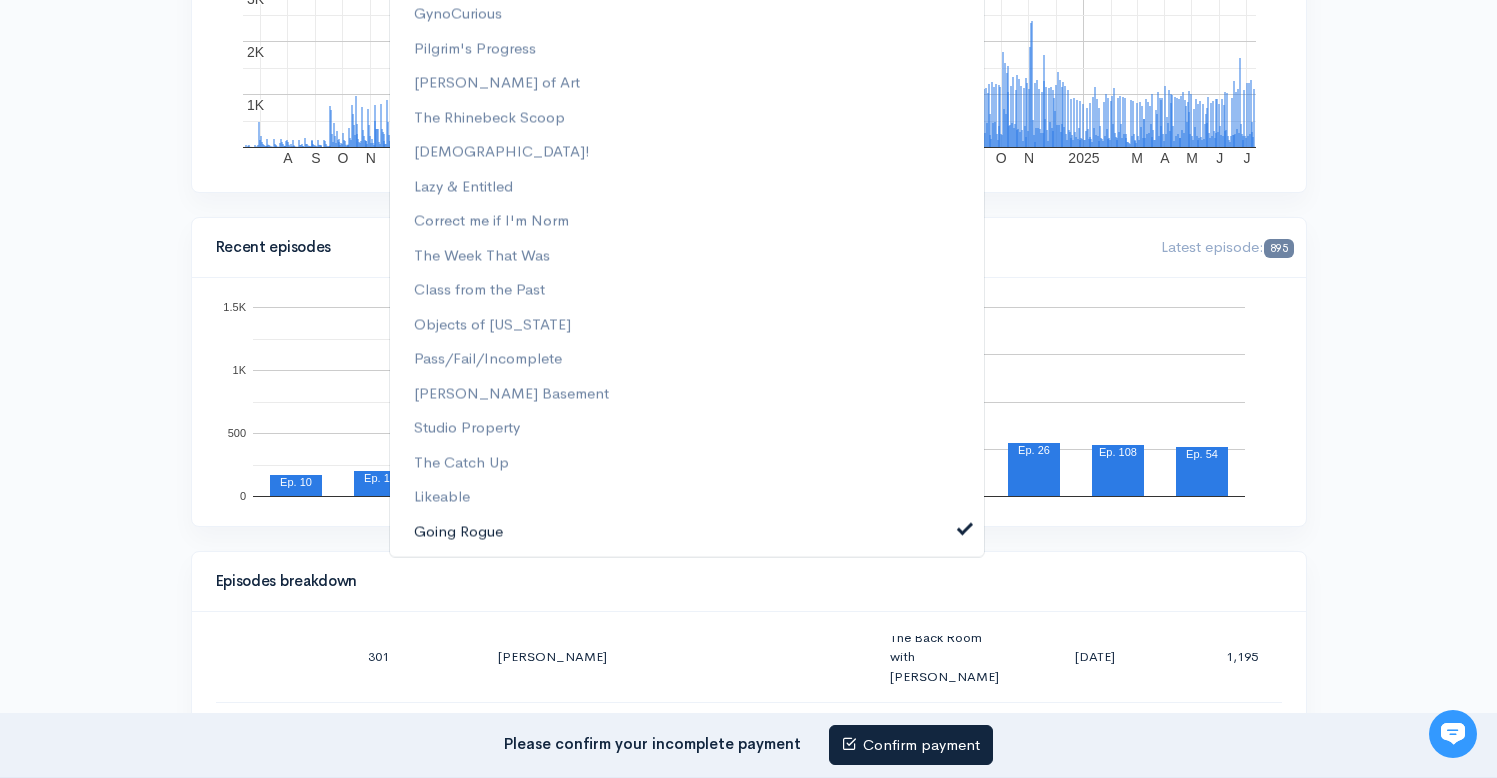 click at bounding box center (965, 526) 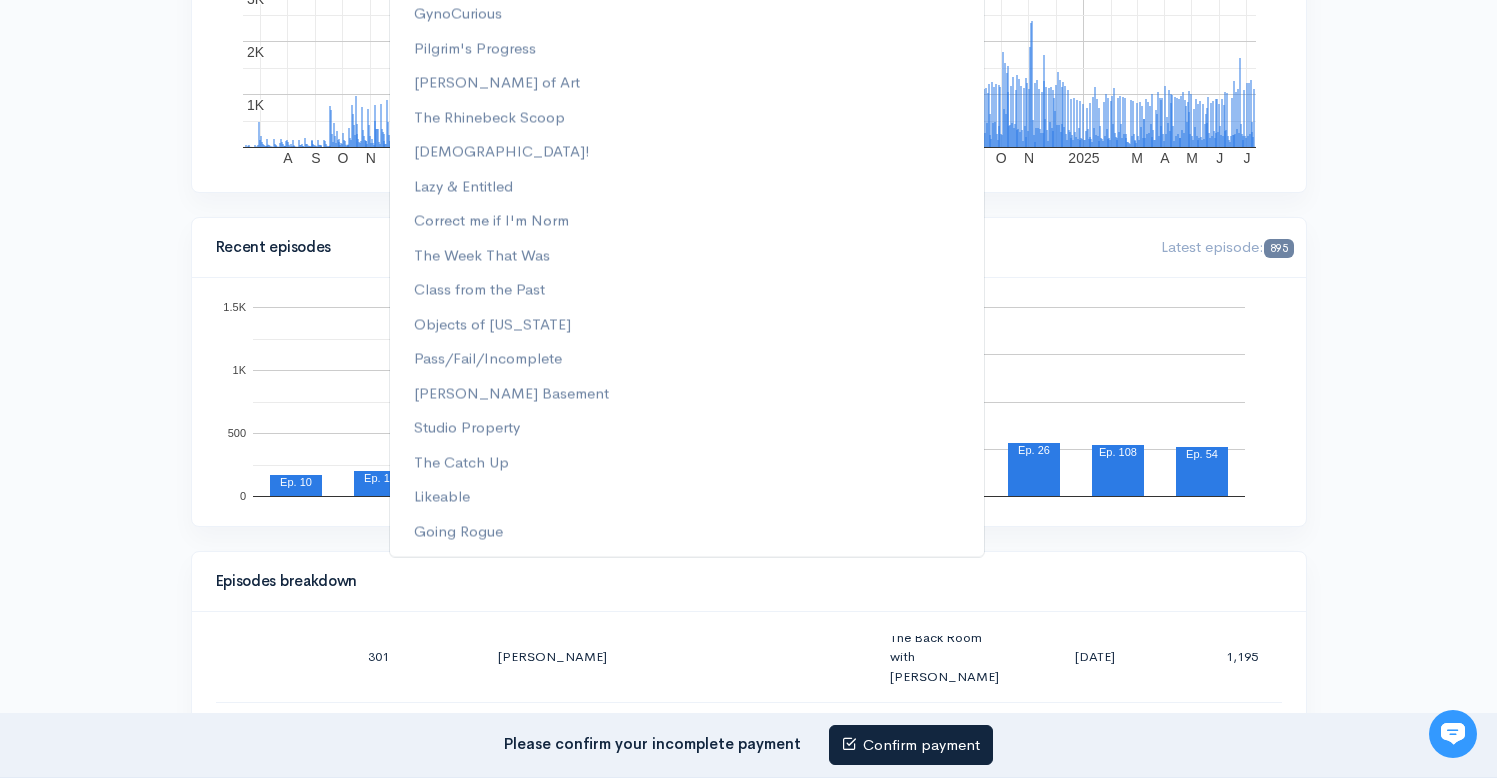 scroll, scrollTop: 0, scrollLeft: 0, axis: both 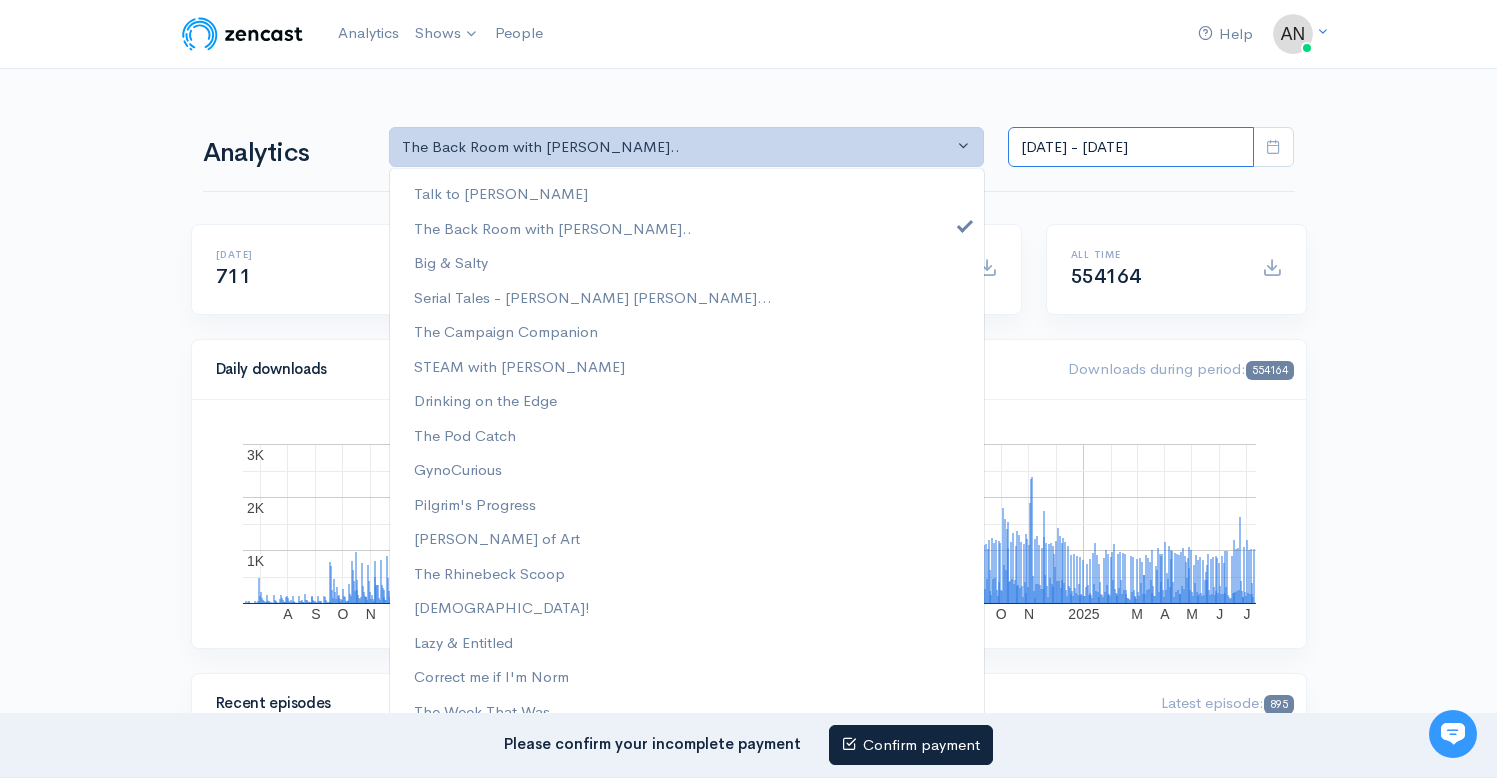 click on "[DATE] - [DATE]" at bounding box center (1131, 147) 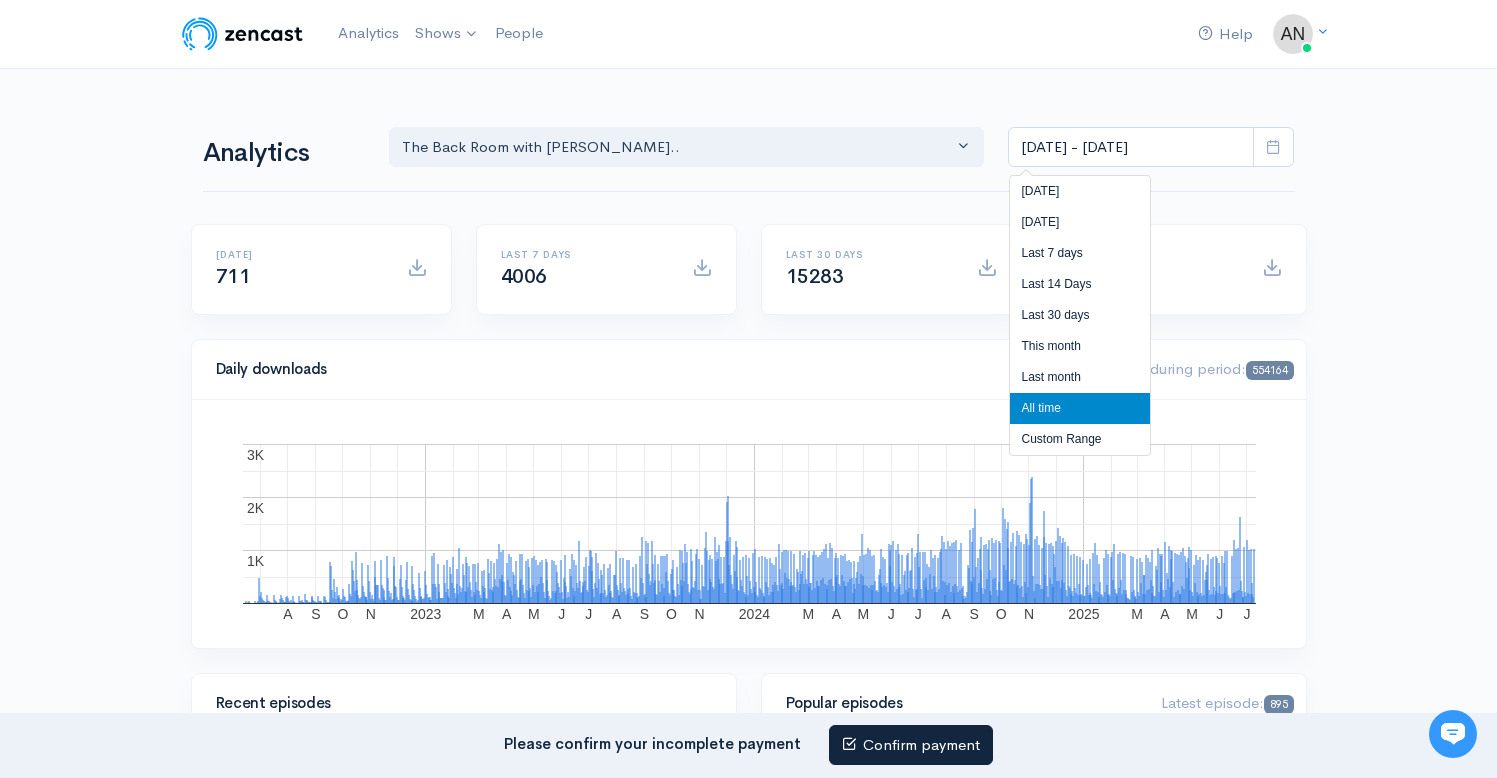 click on "All time" at bounding box center [1080, 408] 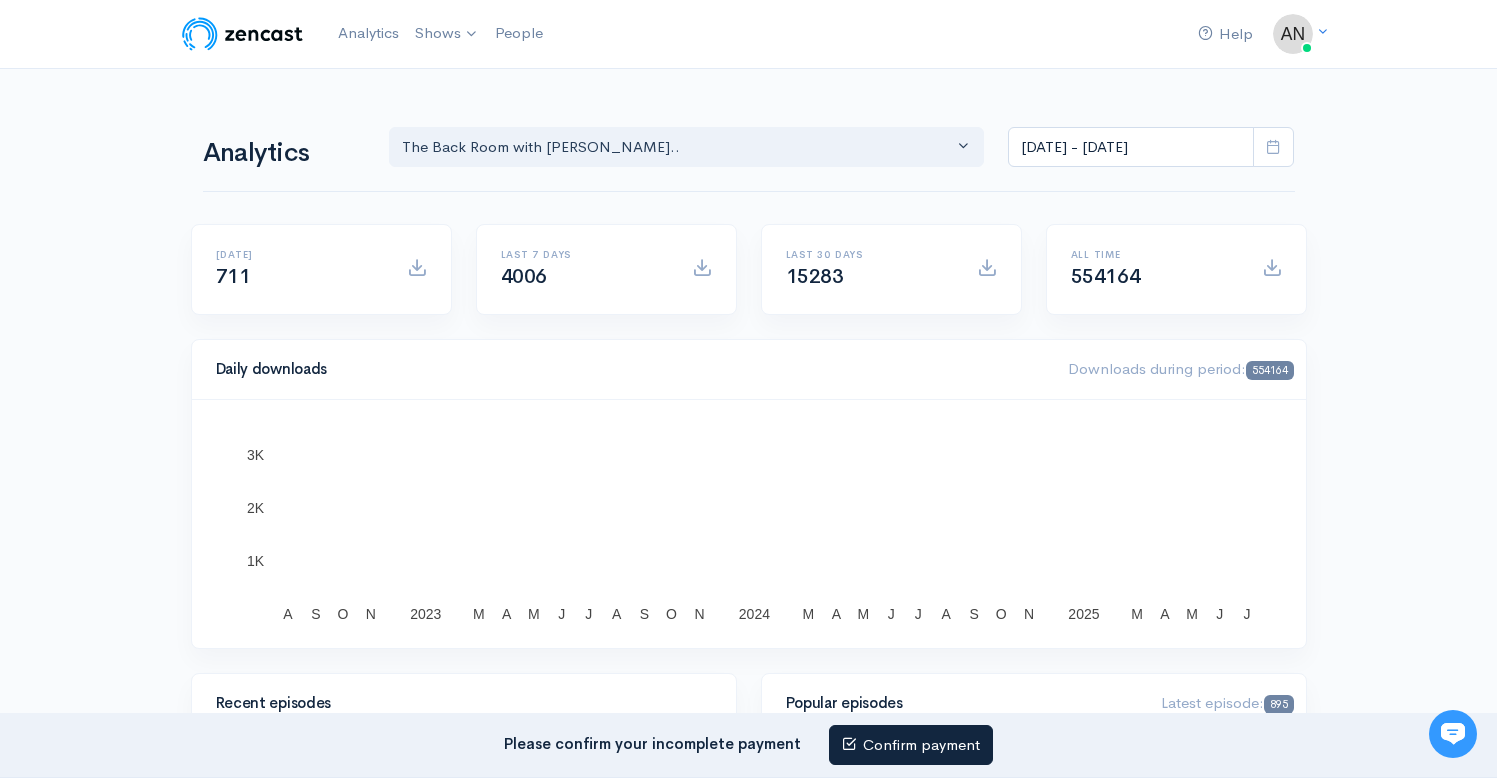 scroll, scrollTop: 0, scrollLeft: 0, axis: both 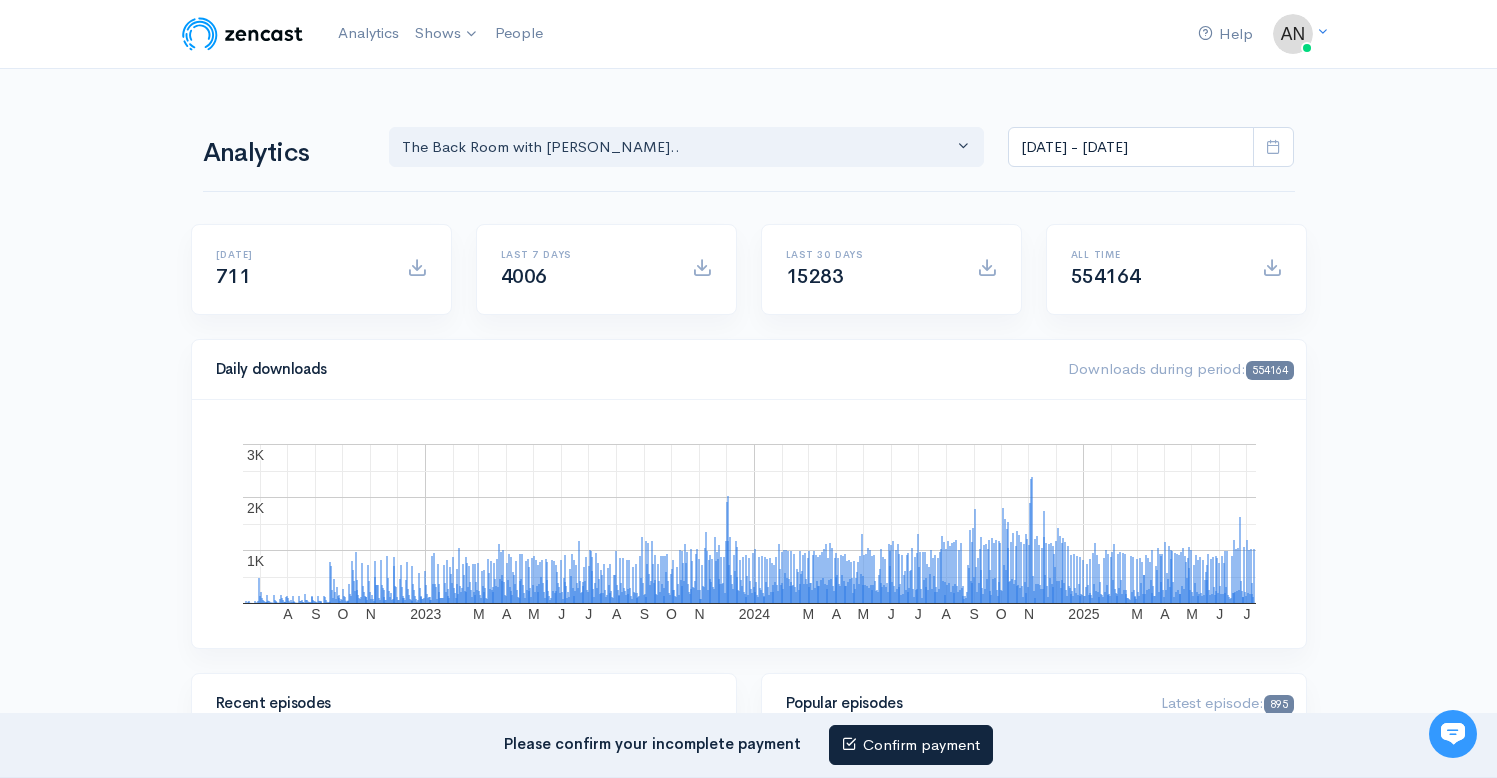 click on "Help
Notifications
View all
Your profile   Team settings     Radio Free Rhinecliff   Current     Logout
Analytics
Shows
Likeable
The Back Room with [PERSON_NAME]
The Catch Up
The Week That Was
Going Rogue
GynoCurious
The Rhinebeck Scoop
Correct me if I'm Norm
[PERSON_NAME] of Art
Drinking on the Edge
Lazy & Entitled
[PERSON_NAME] Basement" at bounding box center (748, 1417) 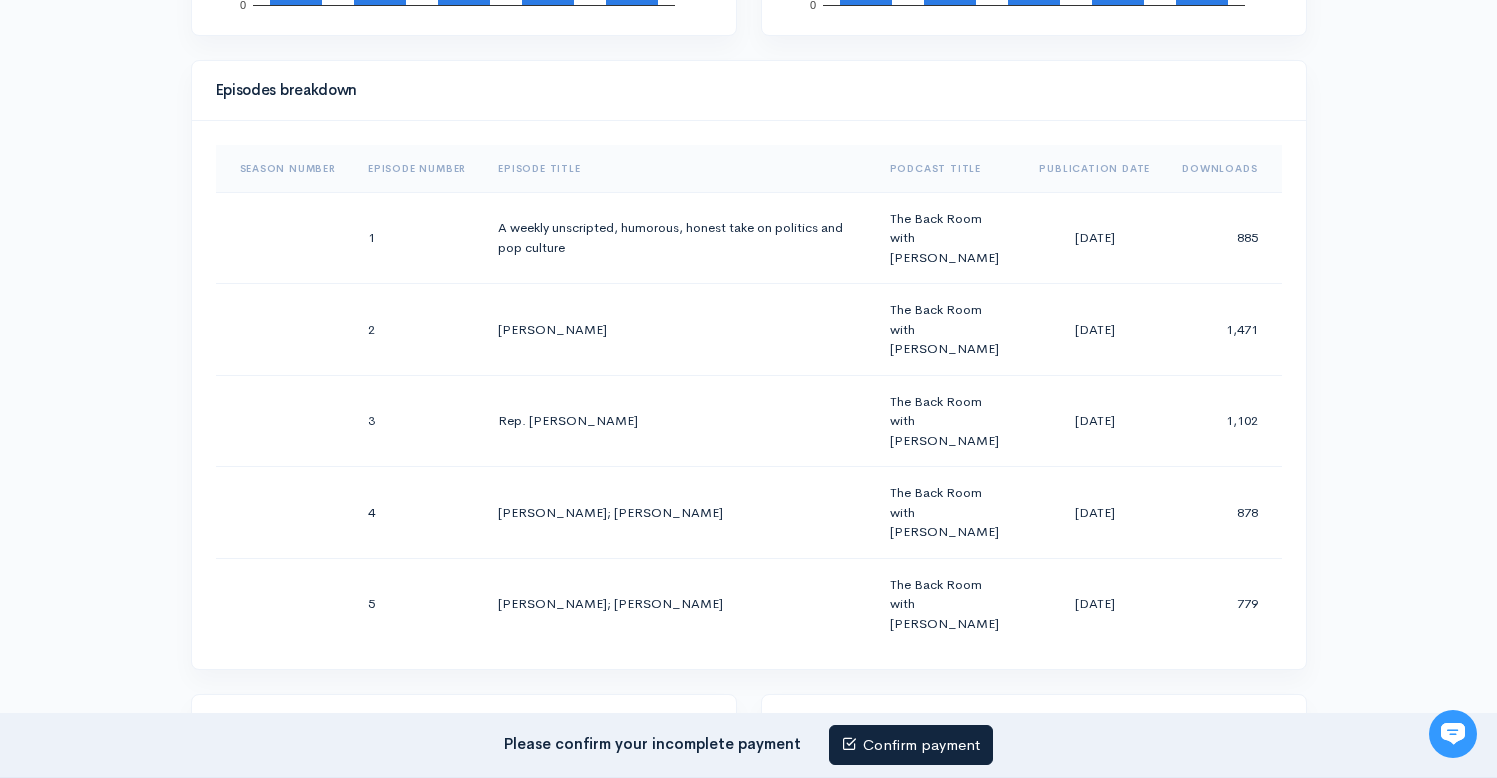scroll, scrollTop: 1030, scrollLeft: 0, axis: vertical 